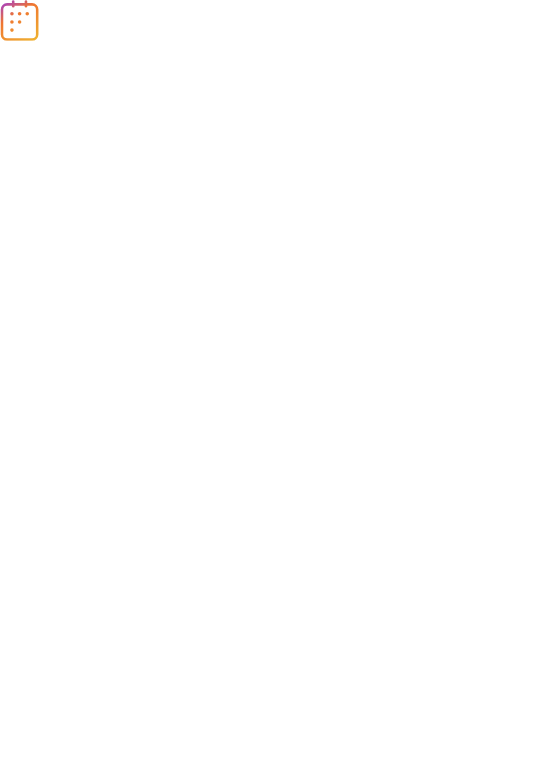 scroll, scrollTop: 0, scrollLeft: 0, axis: both 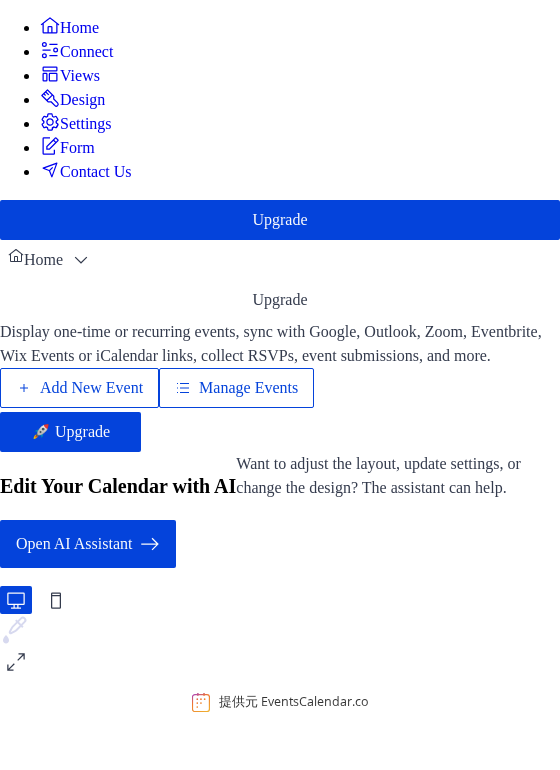 click on "Manage Events" at bounding box center (248, 388) 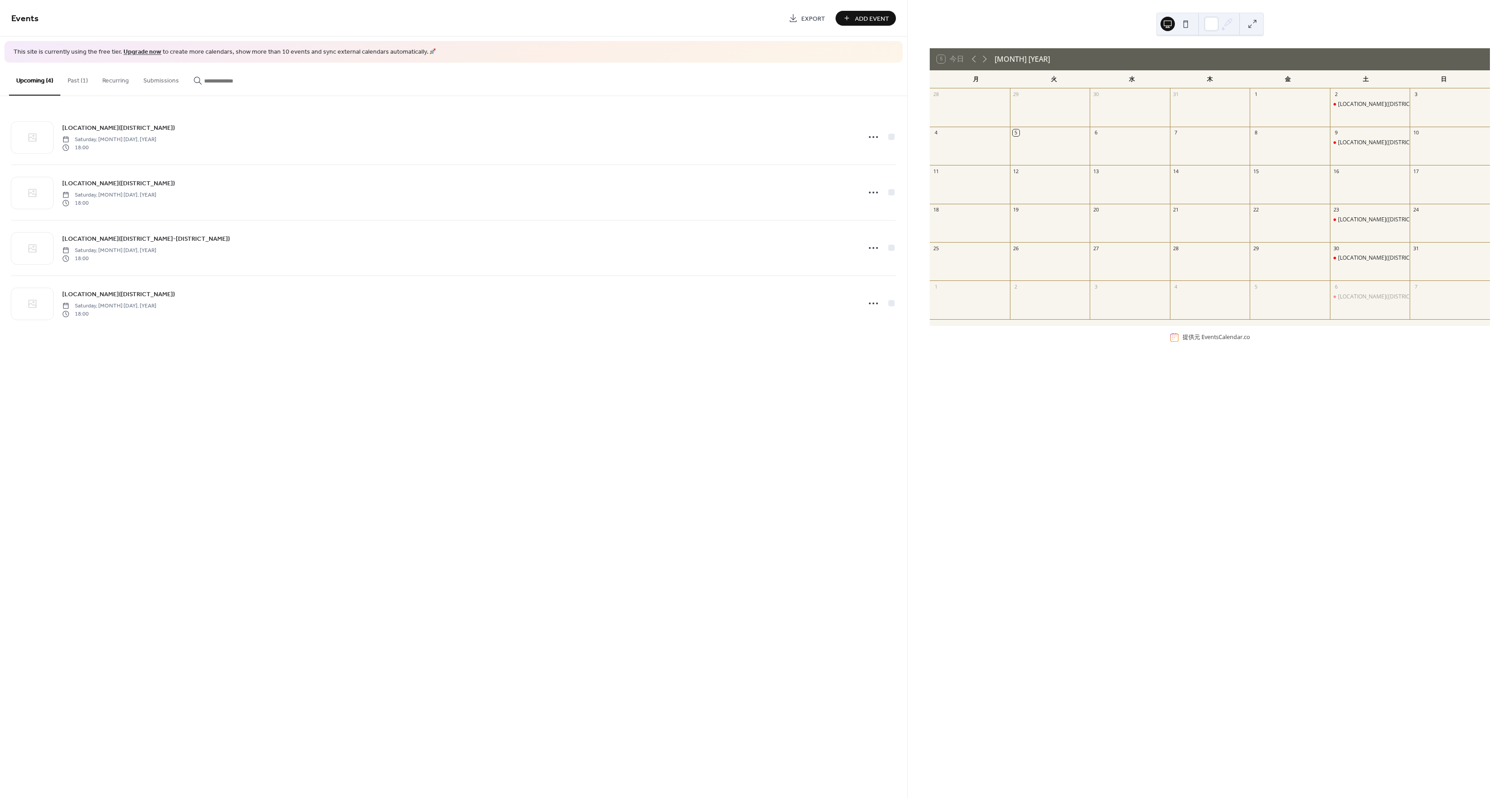 scroll, scrollTop: 0, scrollLeft: 0, axis: both 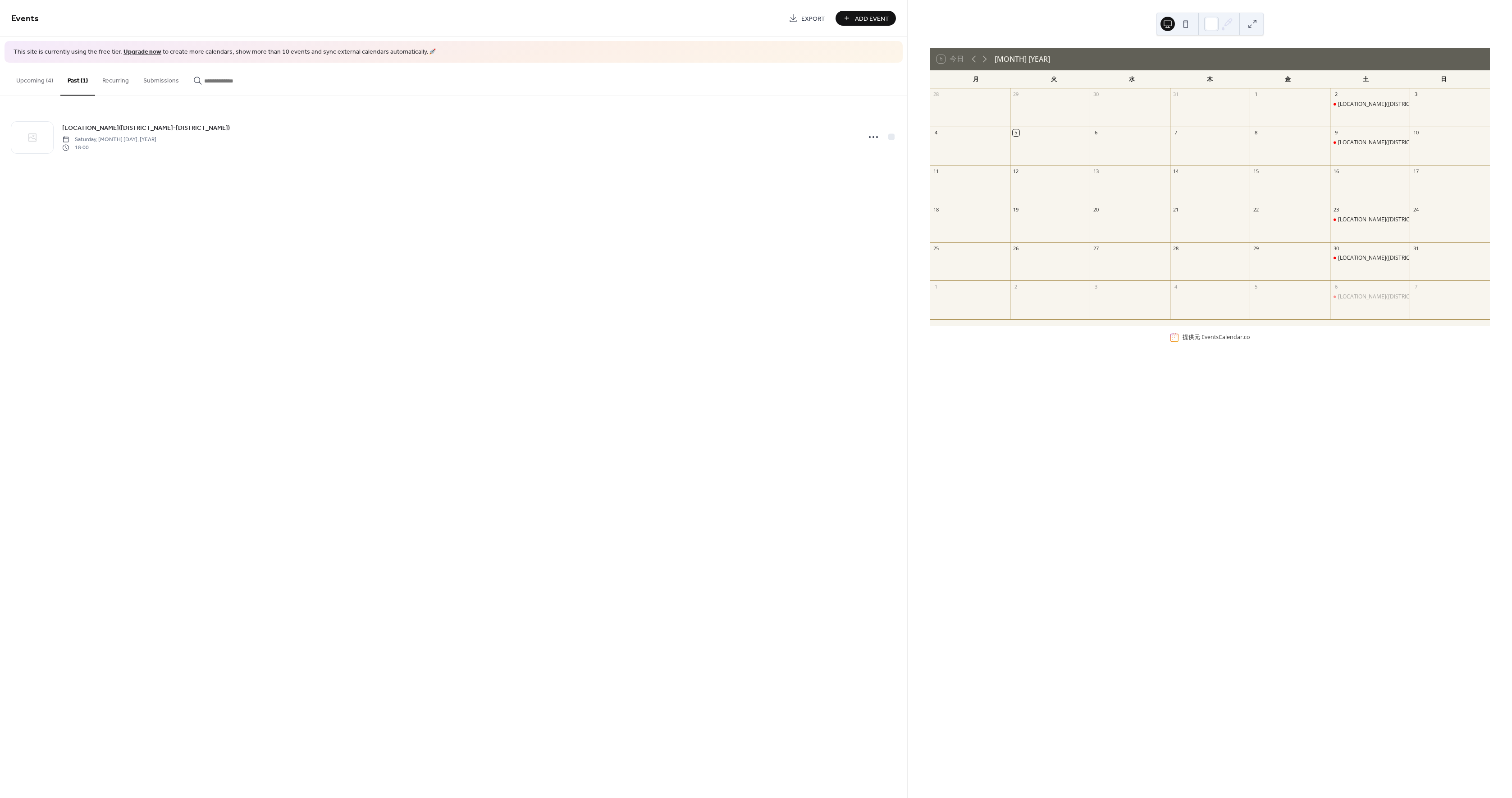 click on "Upcoming (4)" at bounding box center (35, 78) 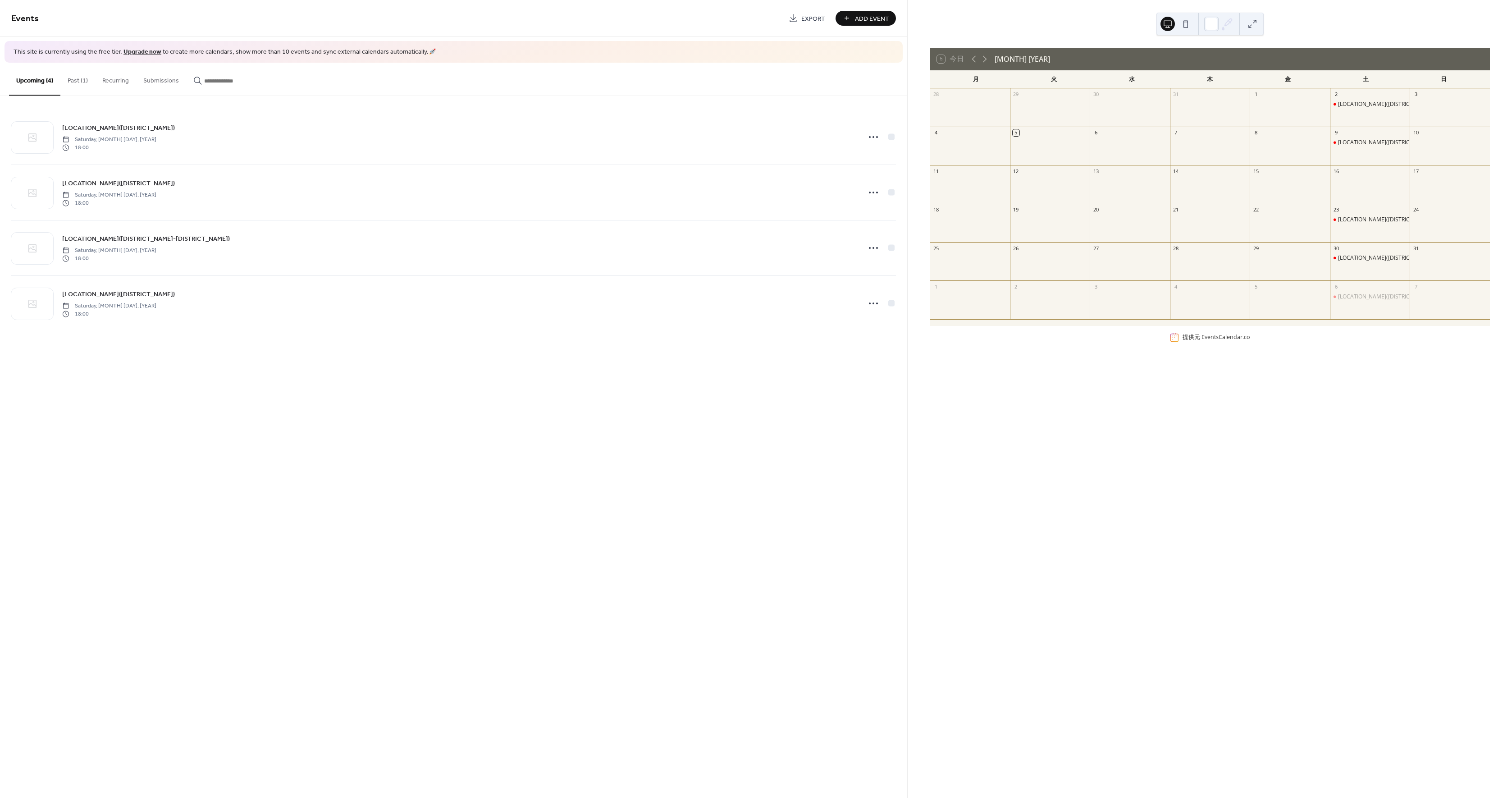 click on "Past (1)" at bounding box center [78, 78] 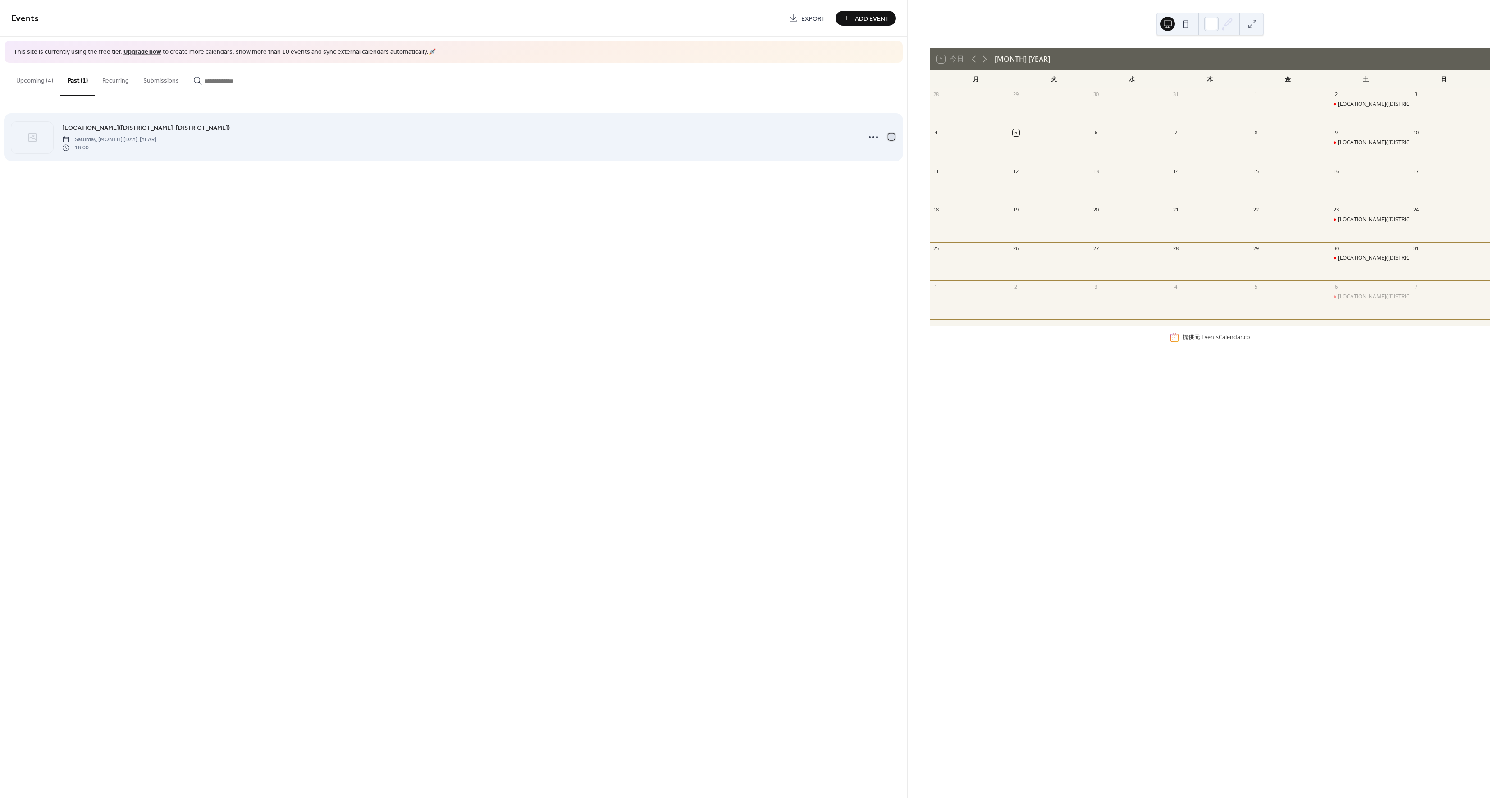 click at bounding box center [891, 137] 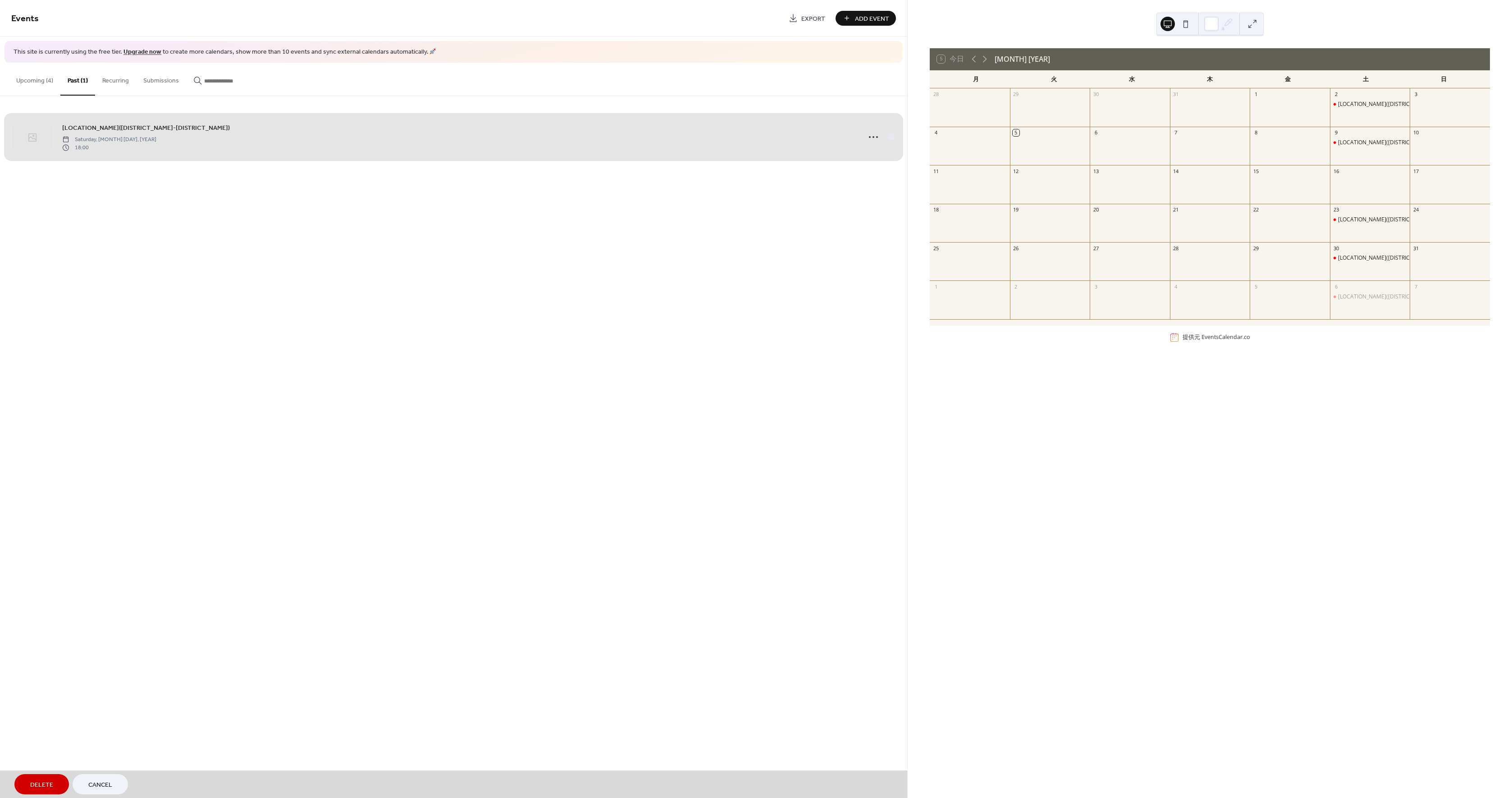 click on "[LOCATION] Saturday, [MONTH] [DAY], [YEAR] [TIME]" at bounding box center (453, 137) 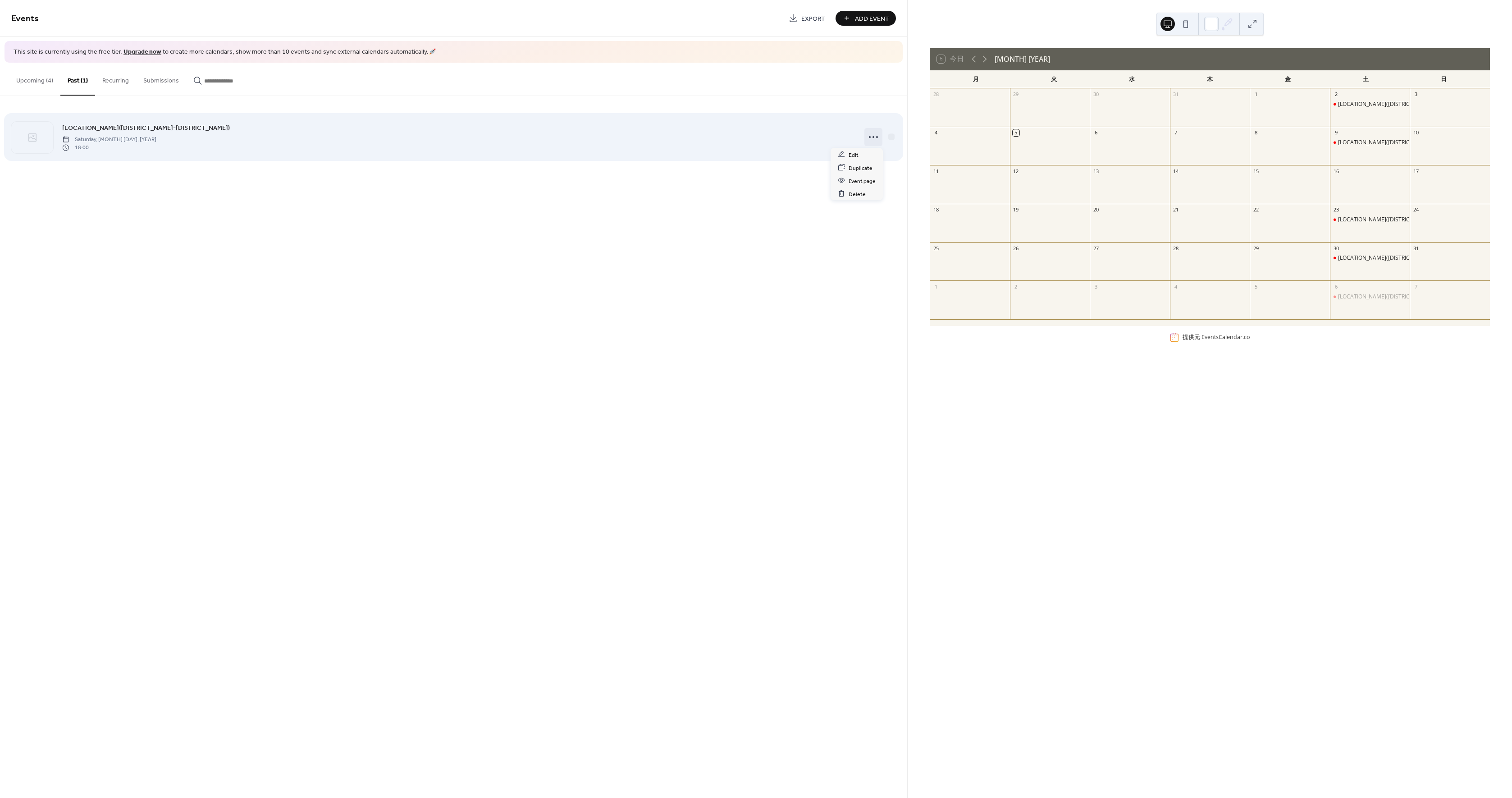 click 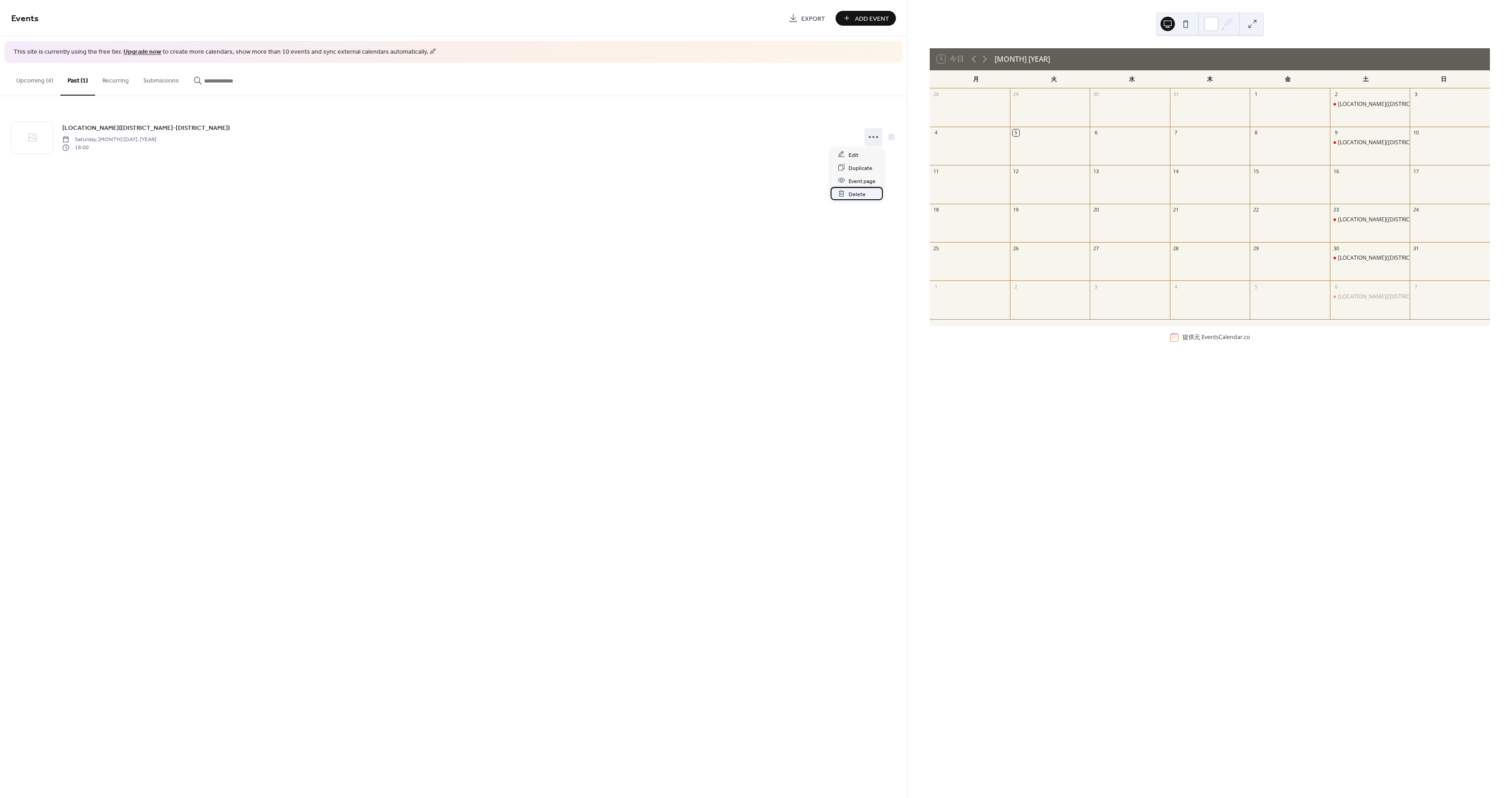 click on "Delete" at bounding box center [857, 194] 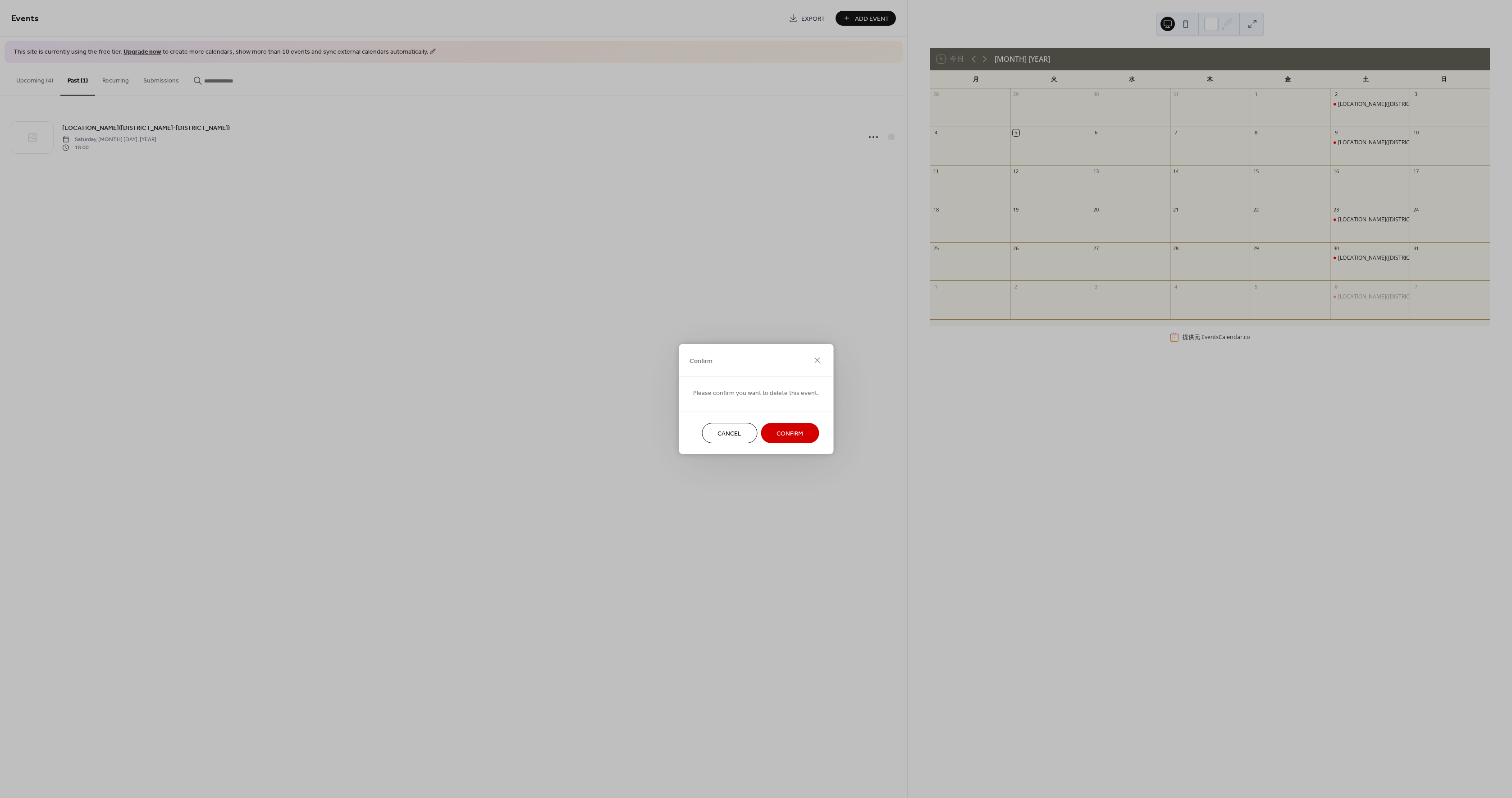 click on "Confirm" at bounding box center (790, 434) 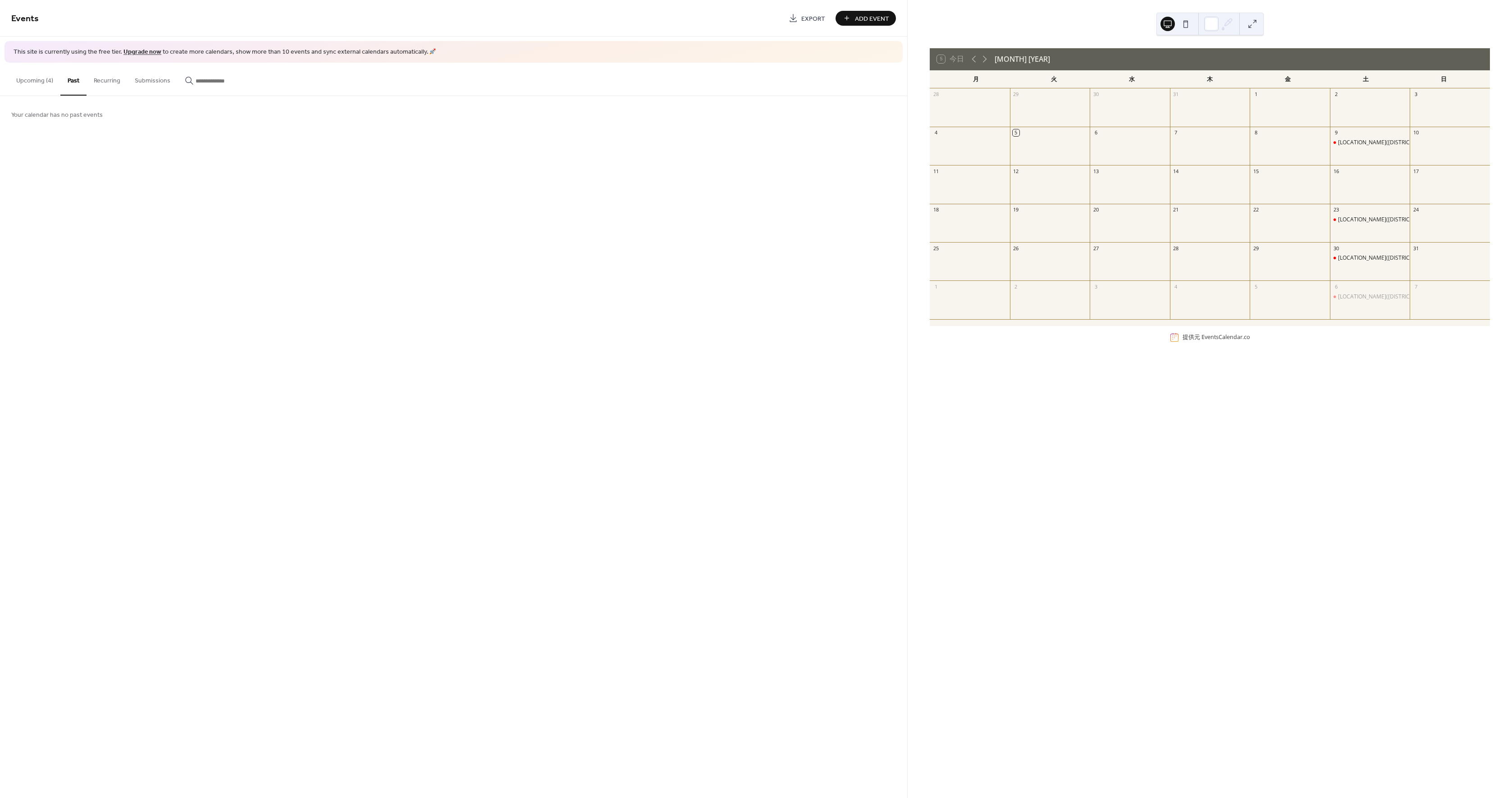 click on "Upcoming (4)" at bounding box center (35, 78) 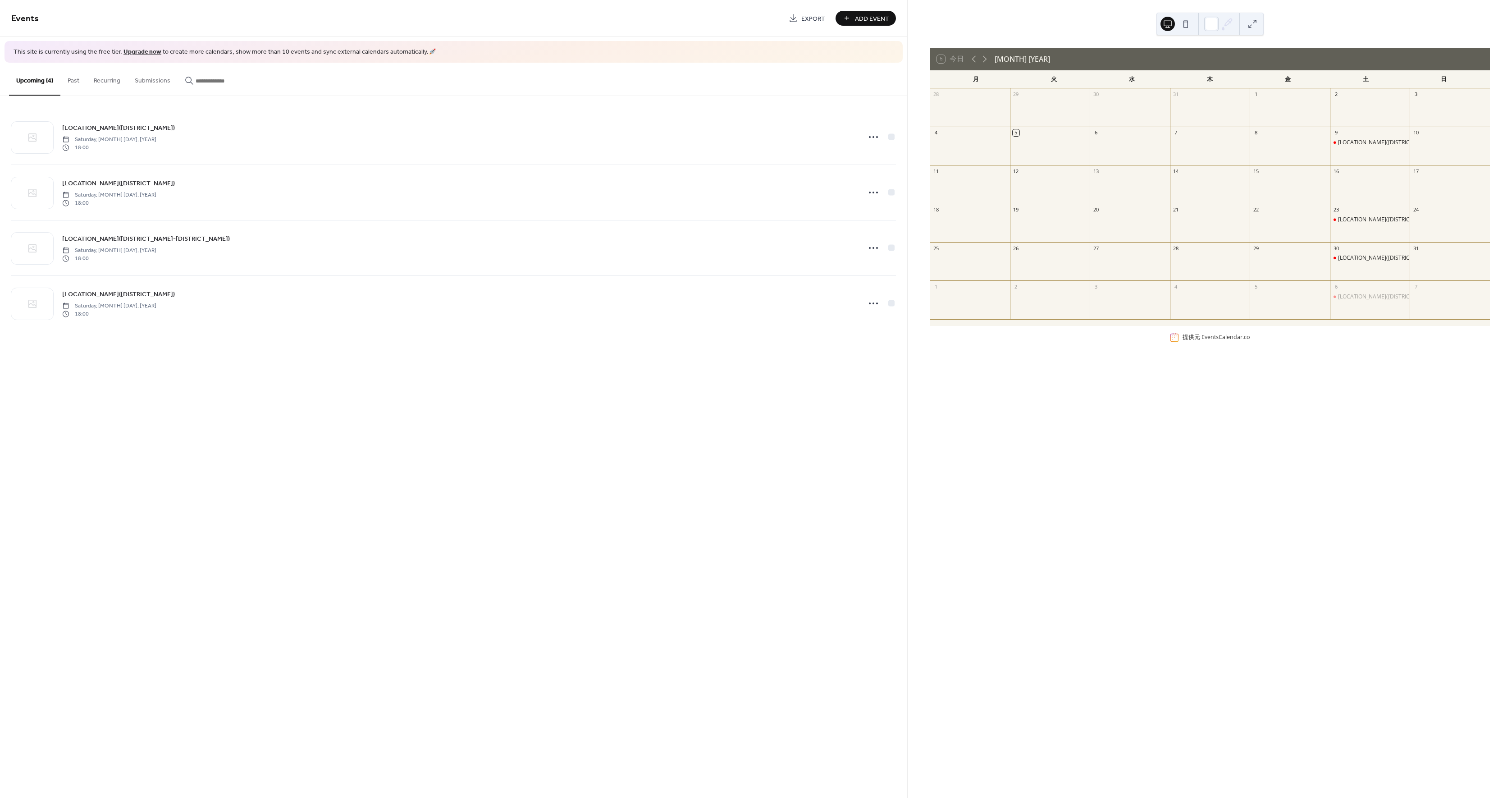 click on "Add Event" at bounding box center (872, 18) 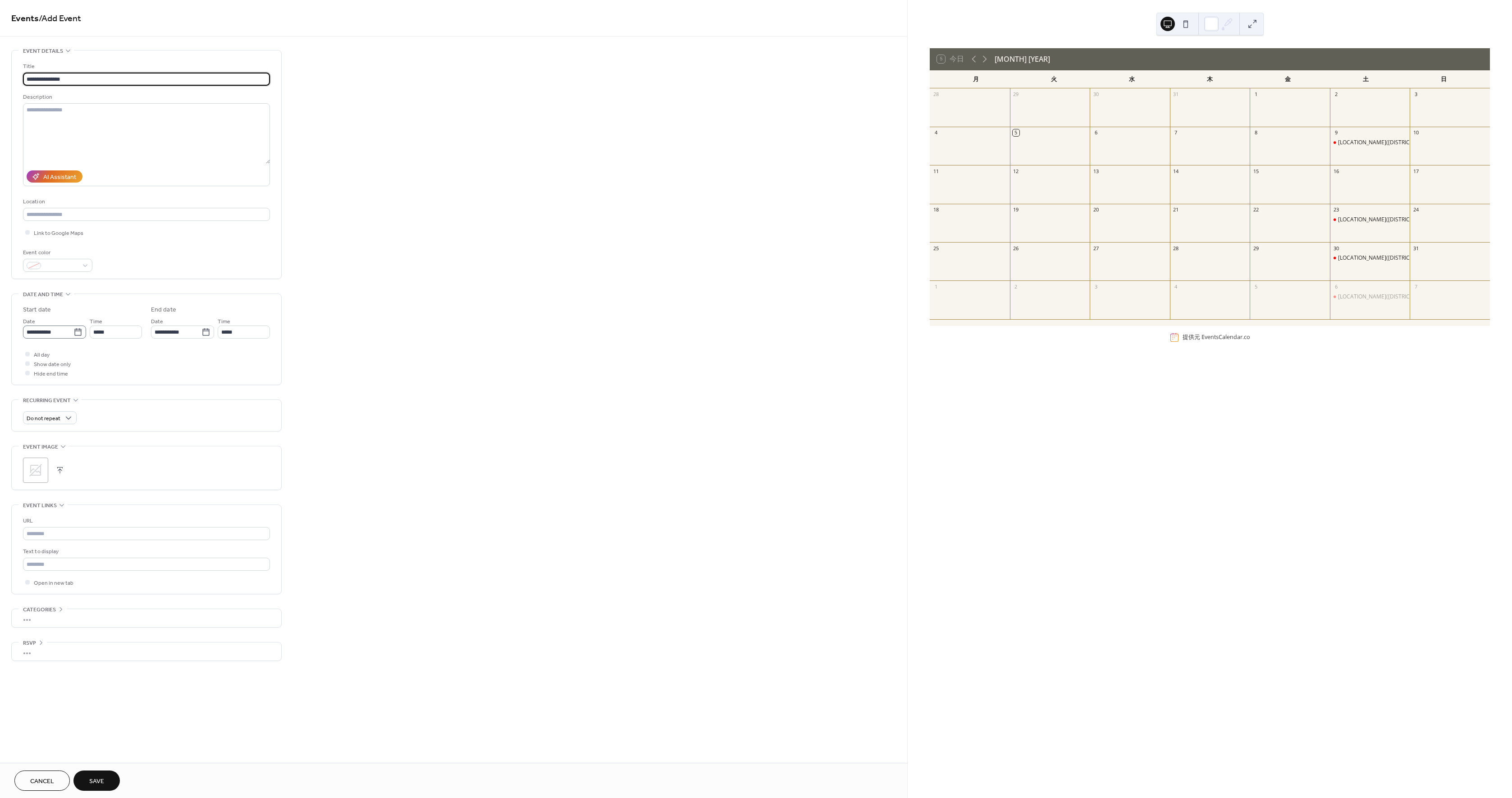 type on "**********" 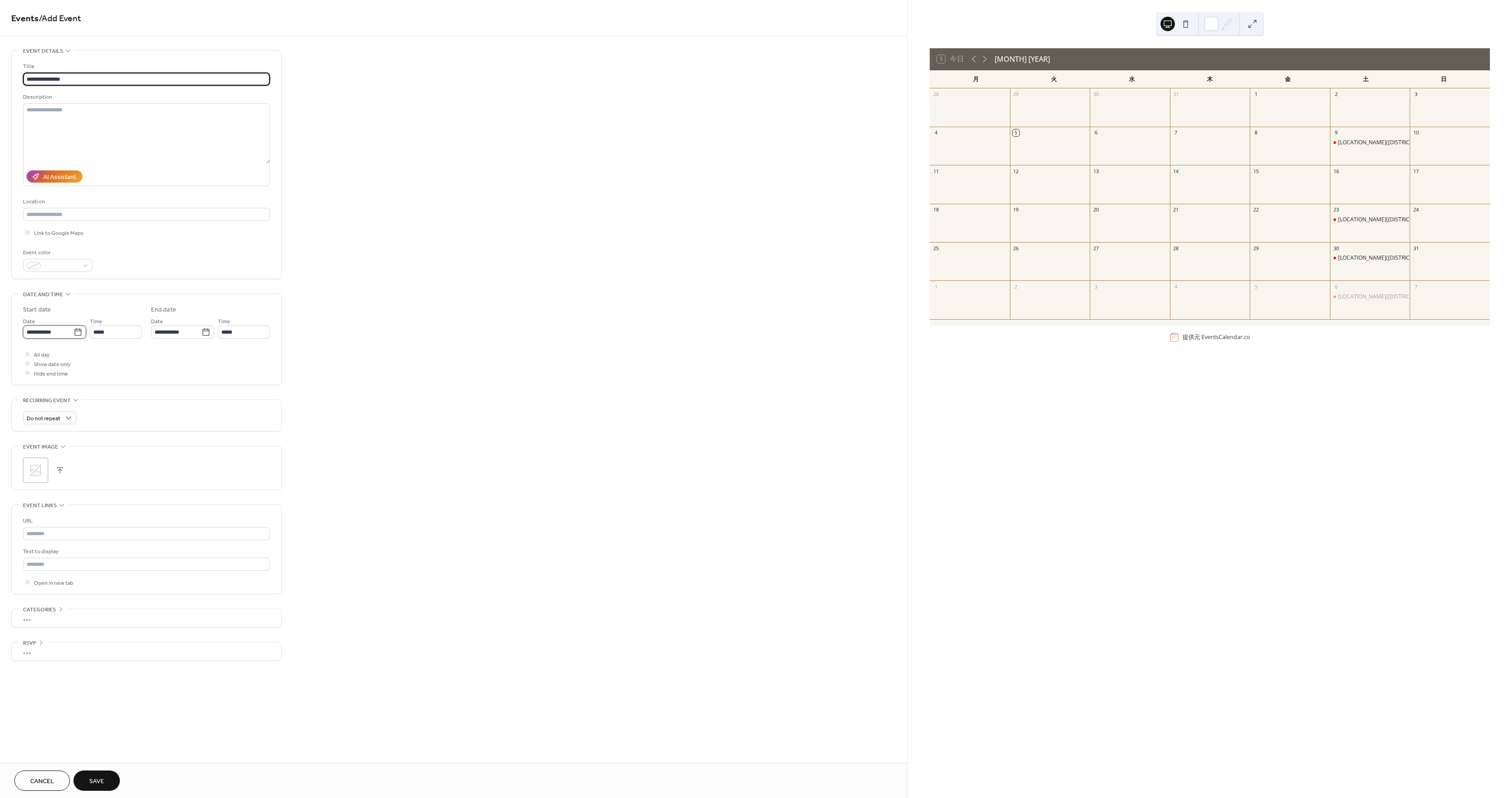 click on "**********" at bounding box center (48, 332) 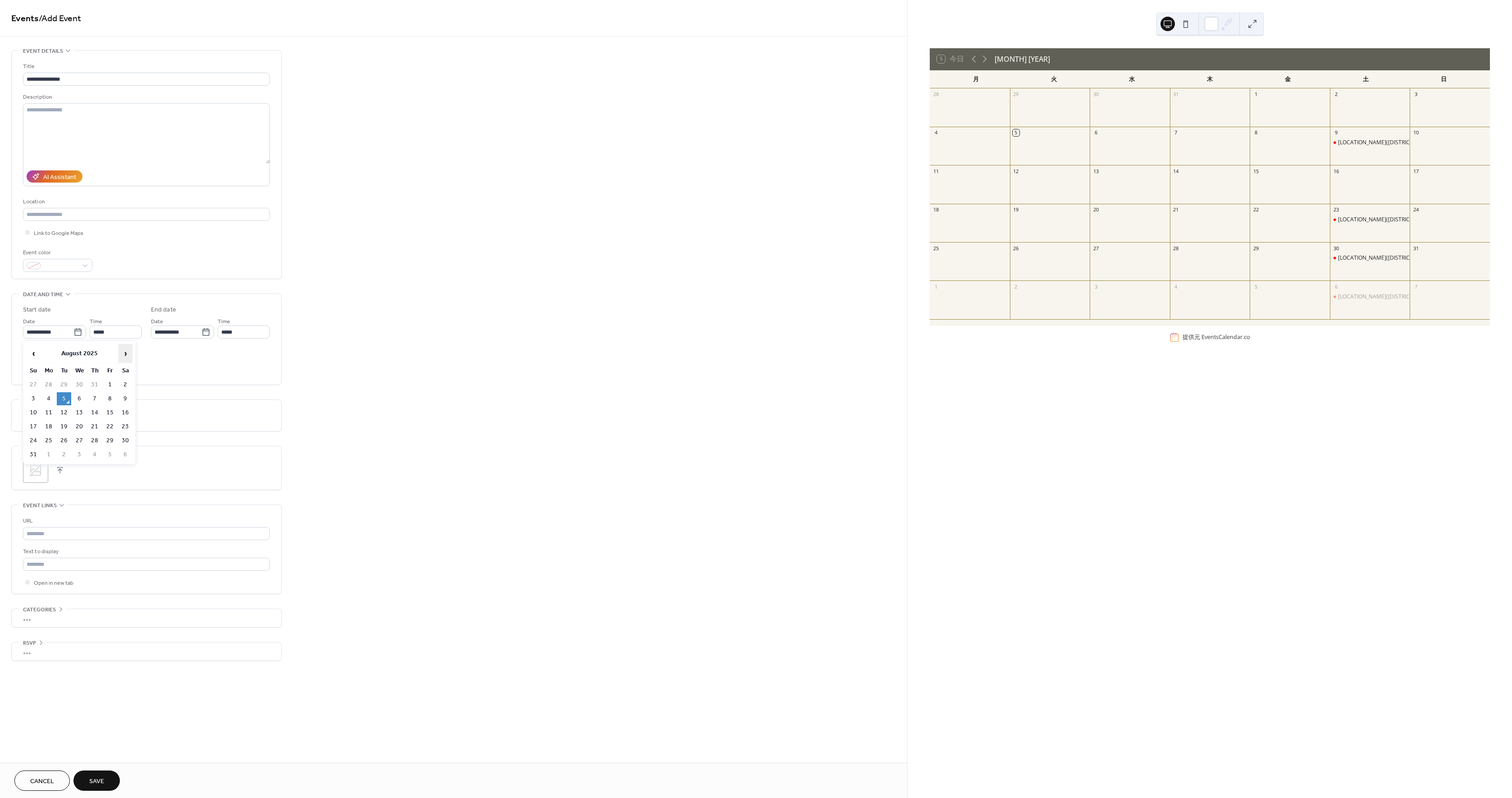 click on "›" at bounding box center [125, 353] 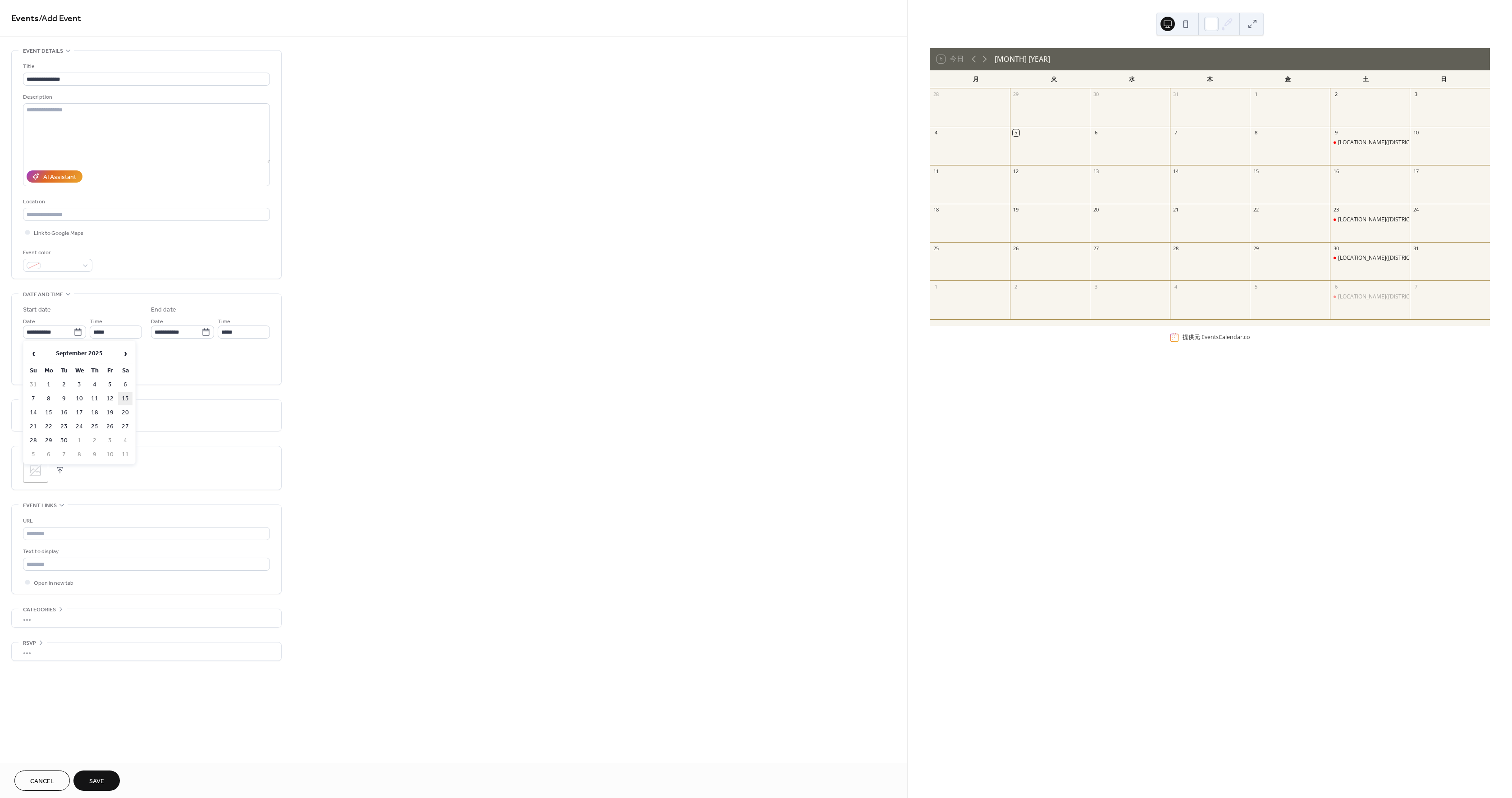 click on "13" at bounding box center [125, 399] 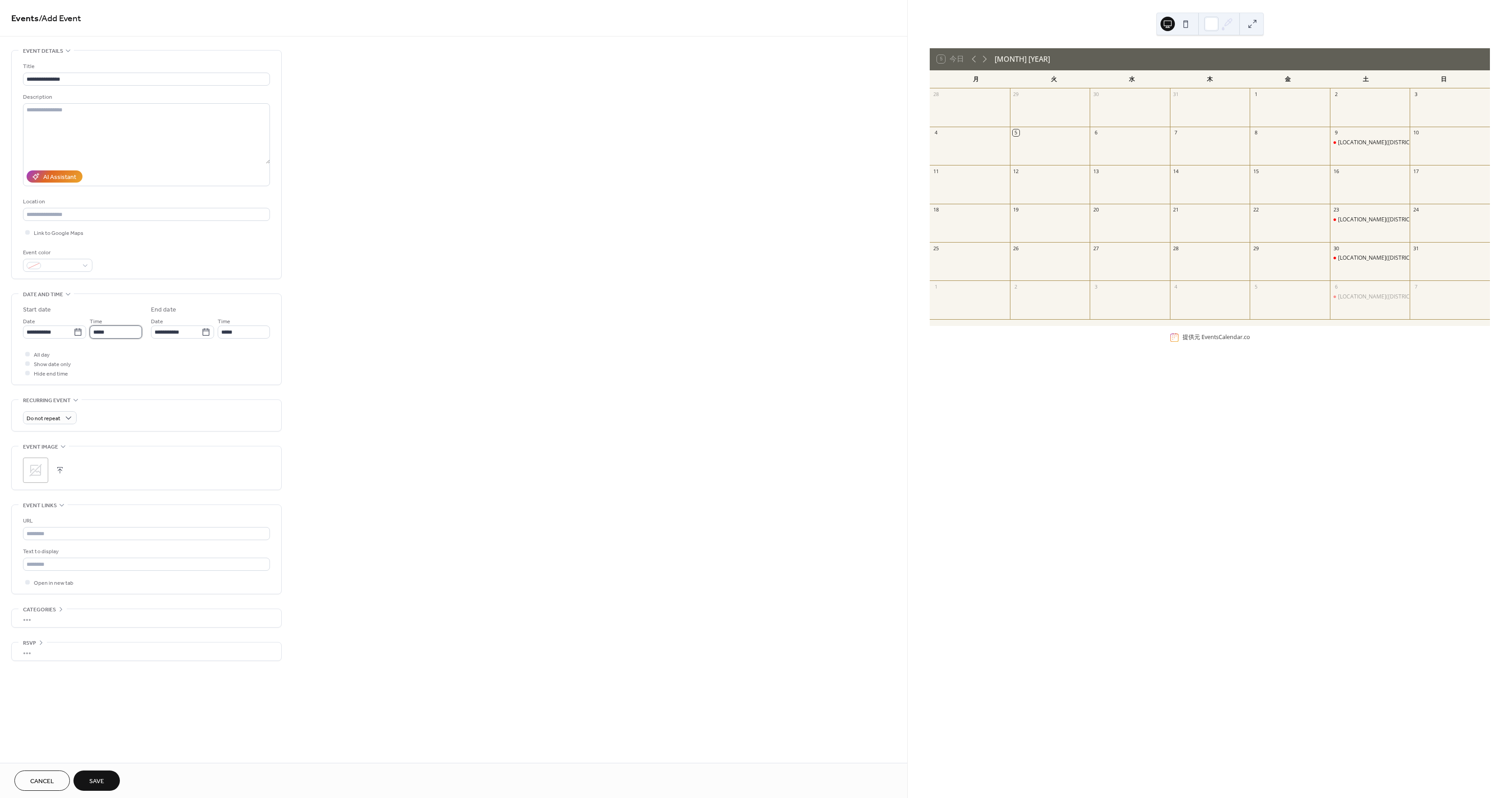 click on "*****" at bounding box center [116, 332] 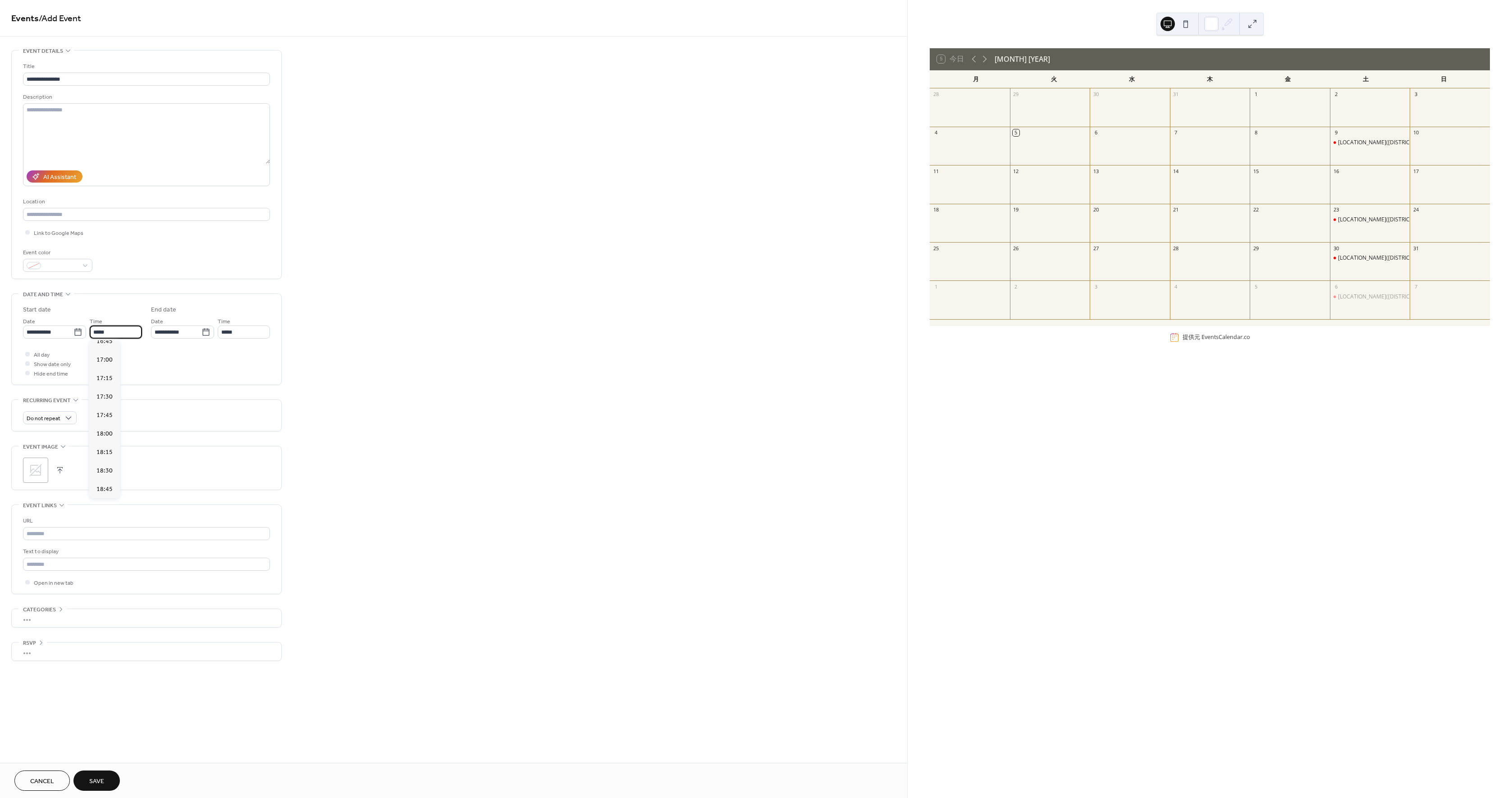 scroll, scrollTop: 1248, scrollLeft: 0, axis: vertical 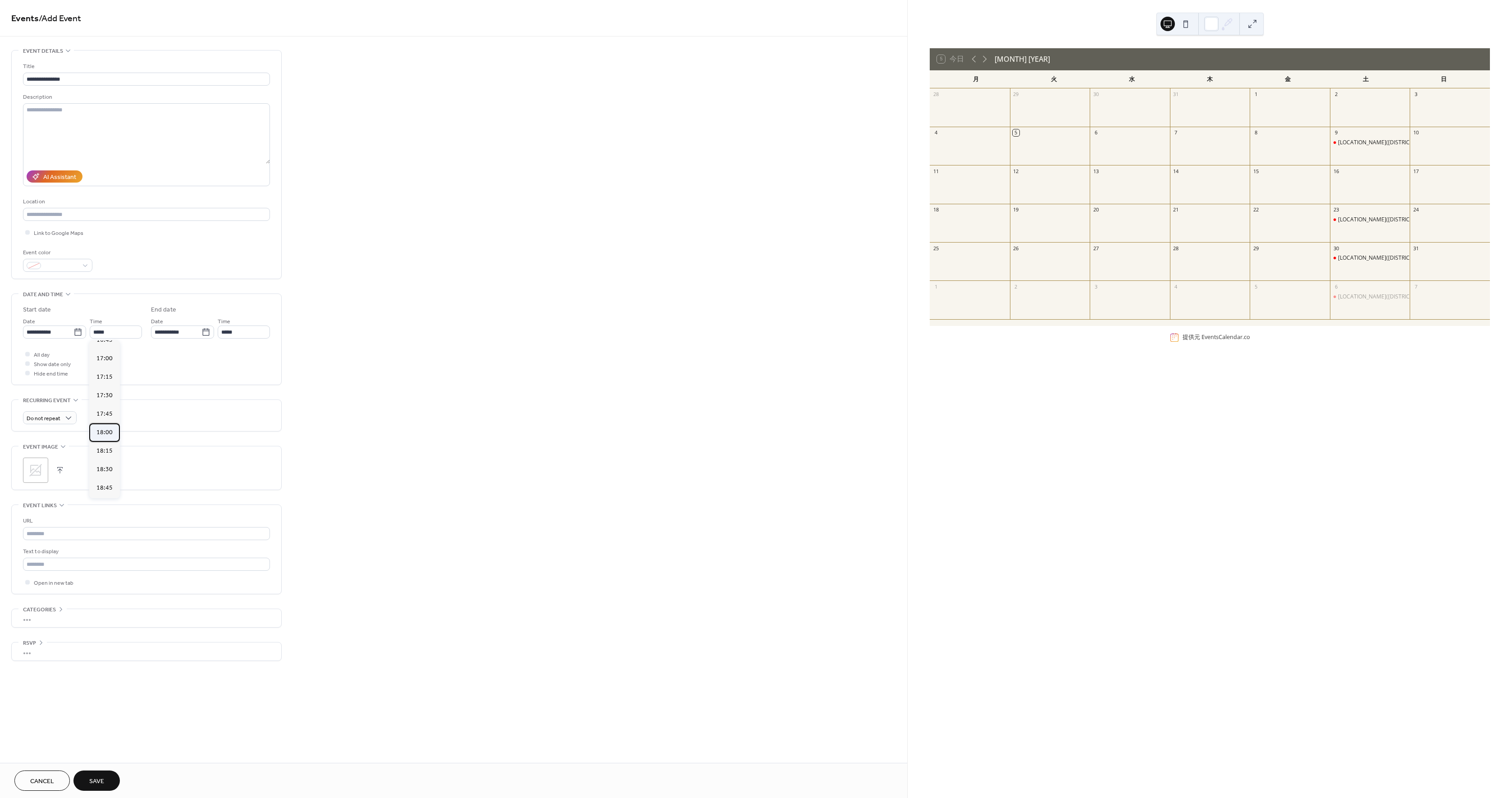 click on "18:00" at bounding box center [105, 432] 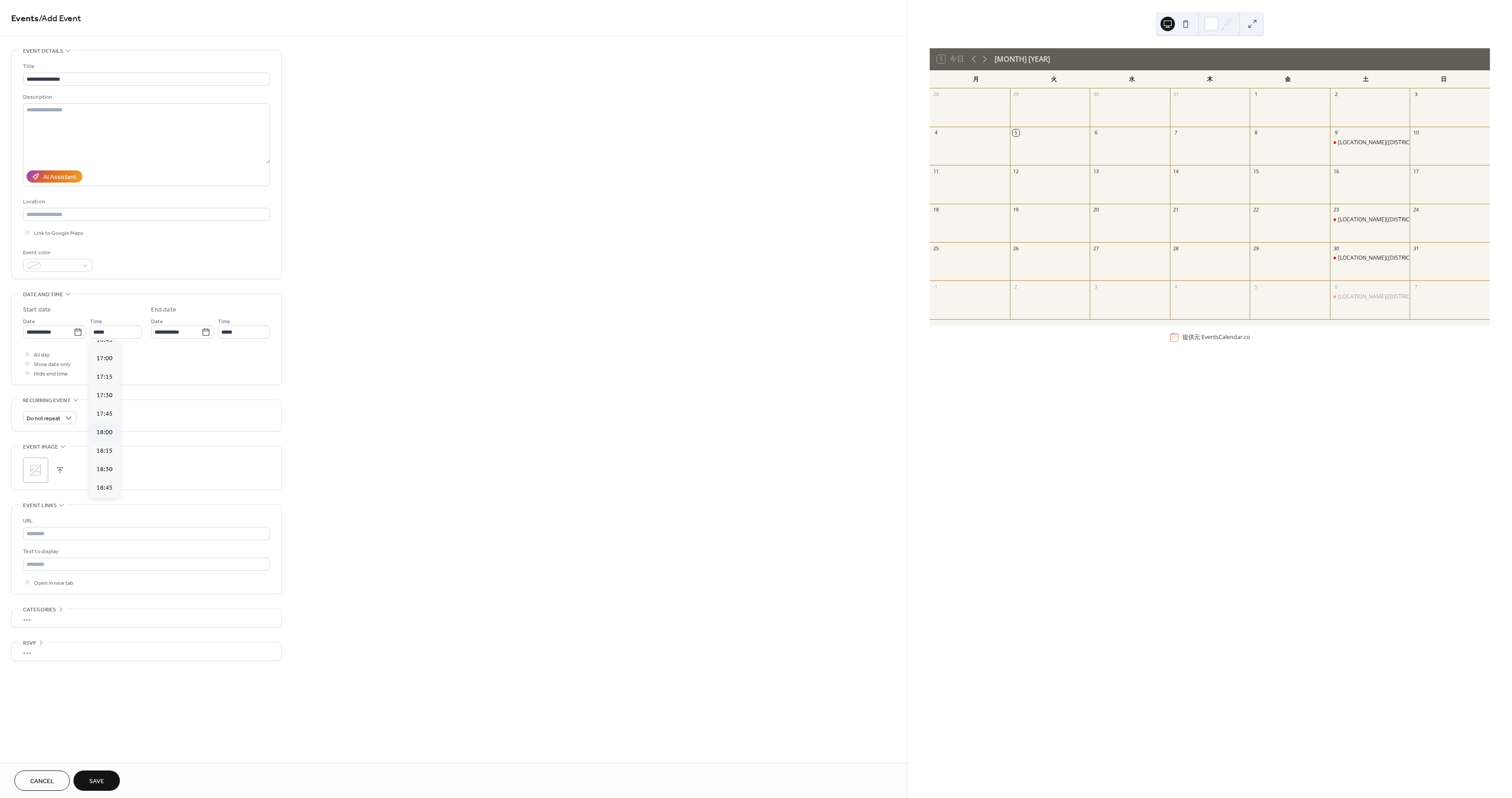type on "*****" 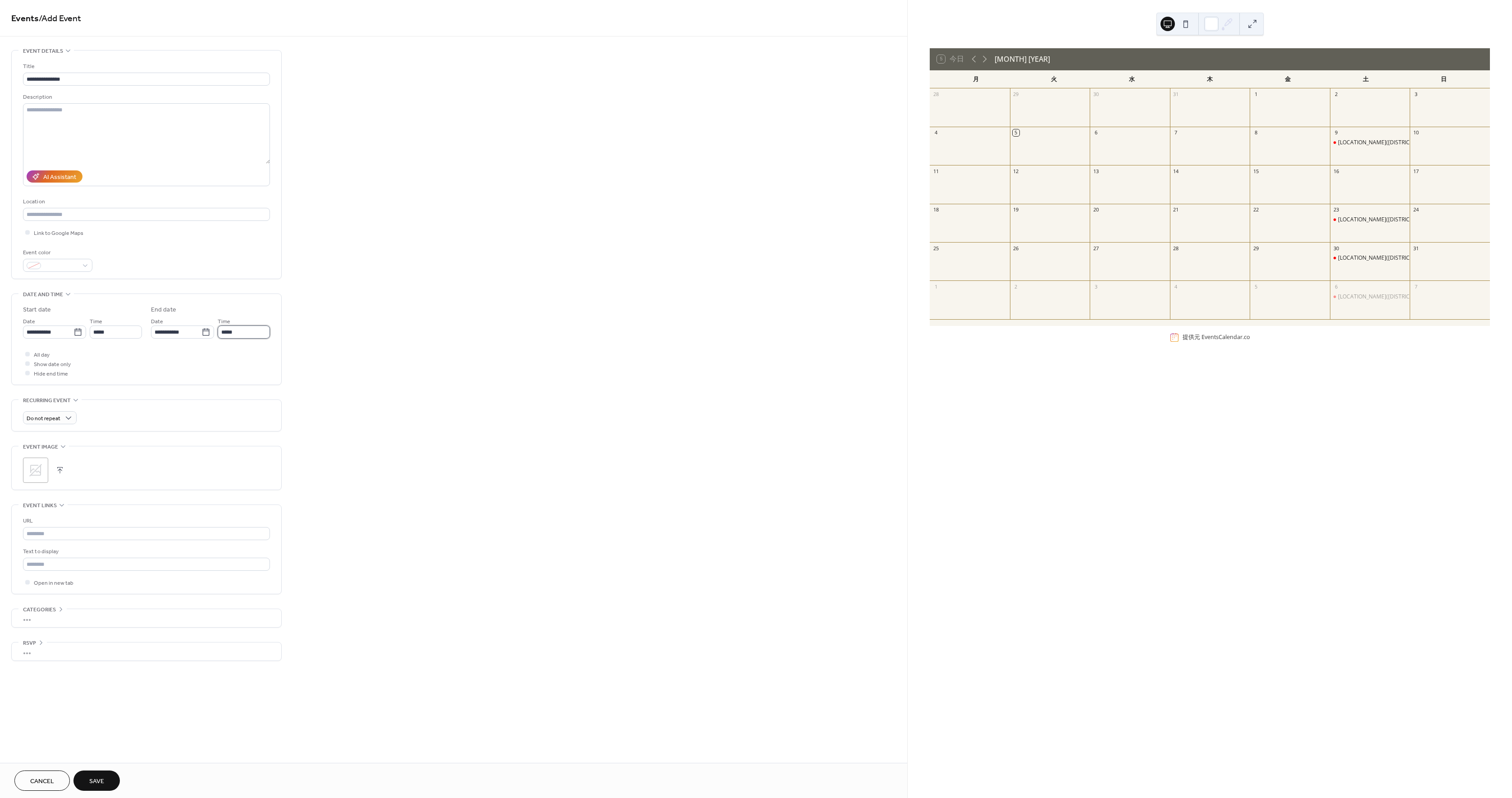 click on "*****" at bounding box center (244, 332) 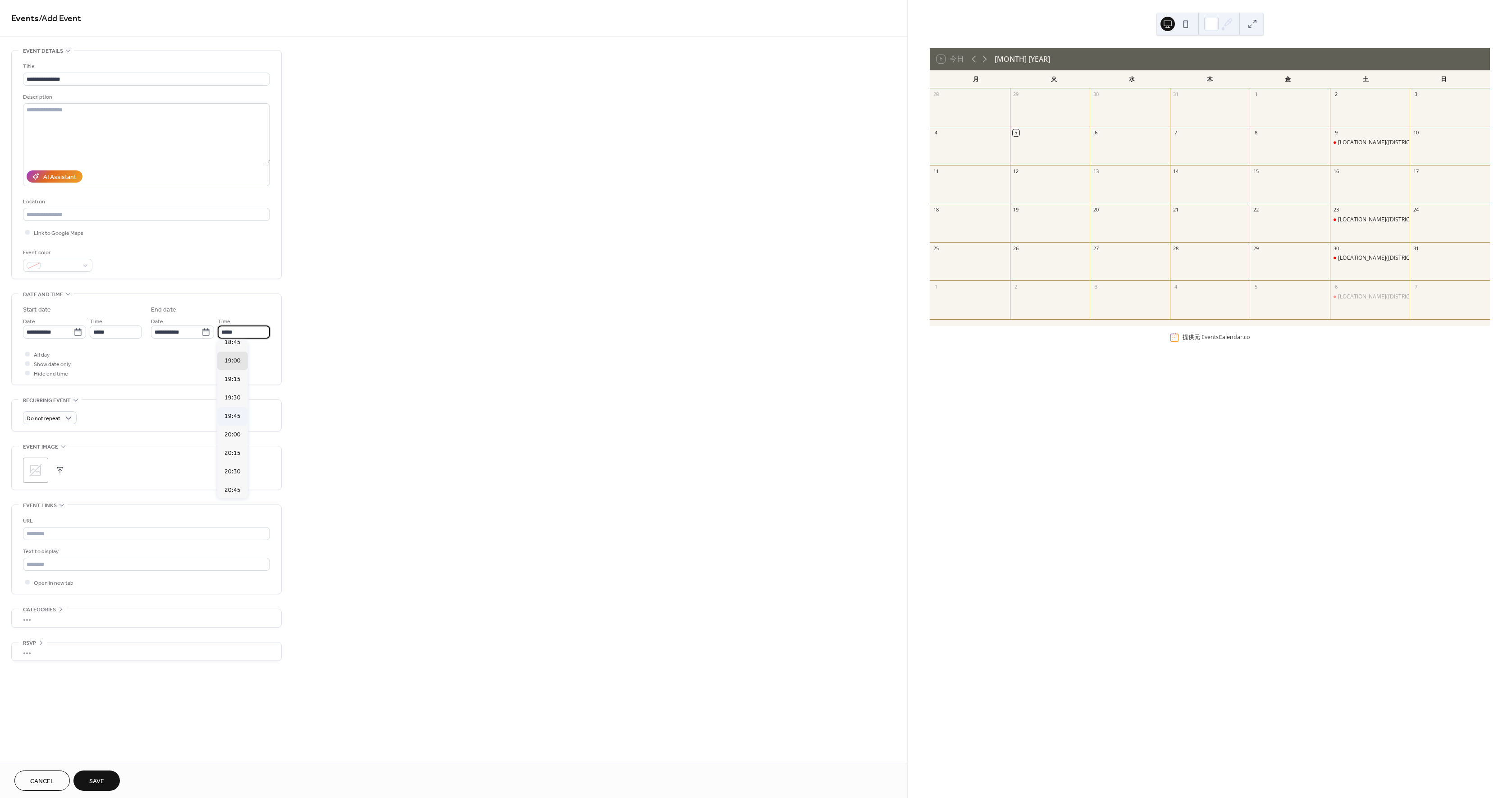 scroll, scrollTop: 45, scrollLeft: 0, axis: vertical 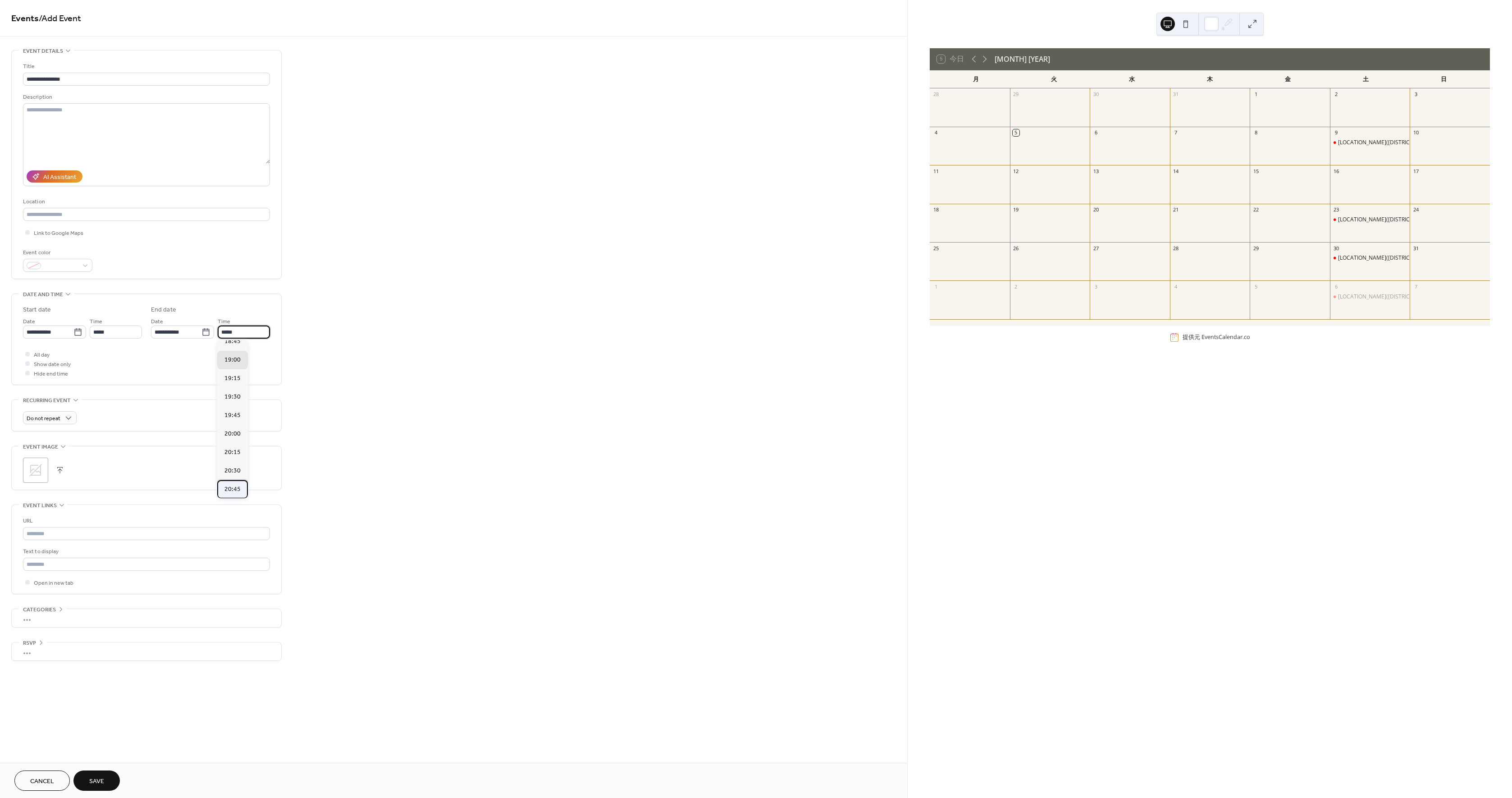 click on "20:45" at bounding box center (233, 489) 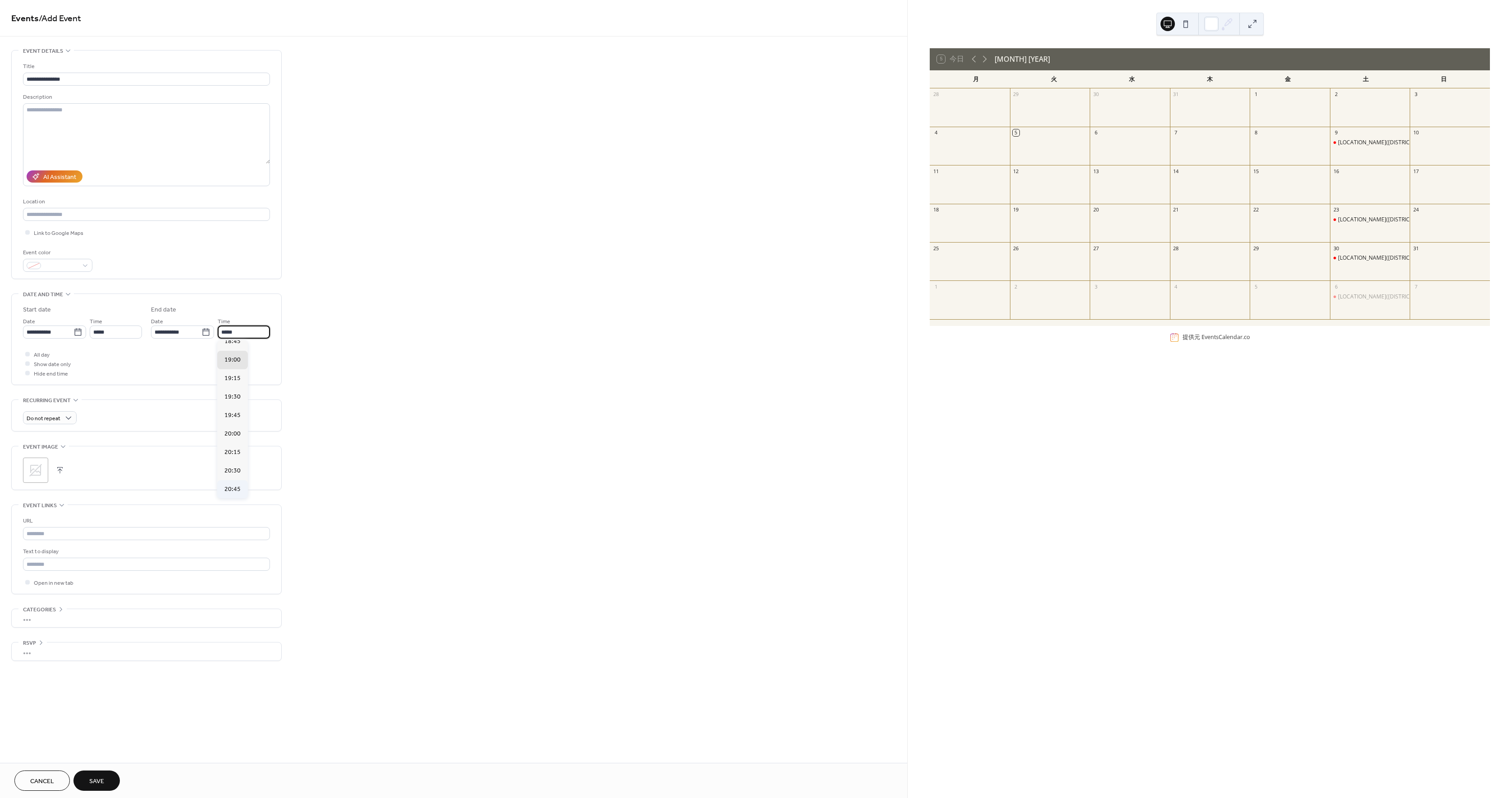 type on "*****" 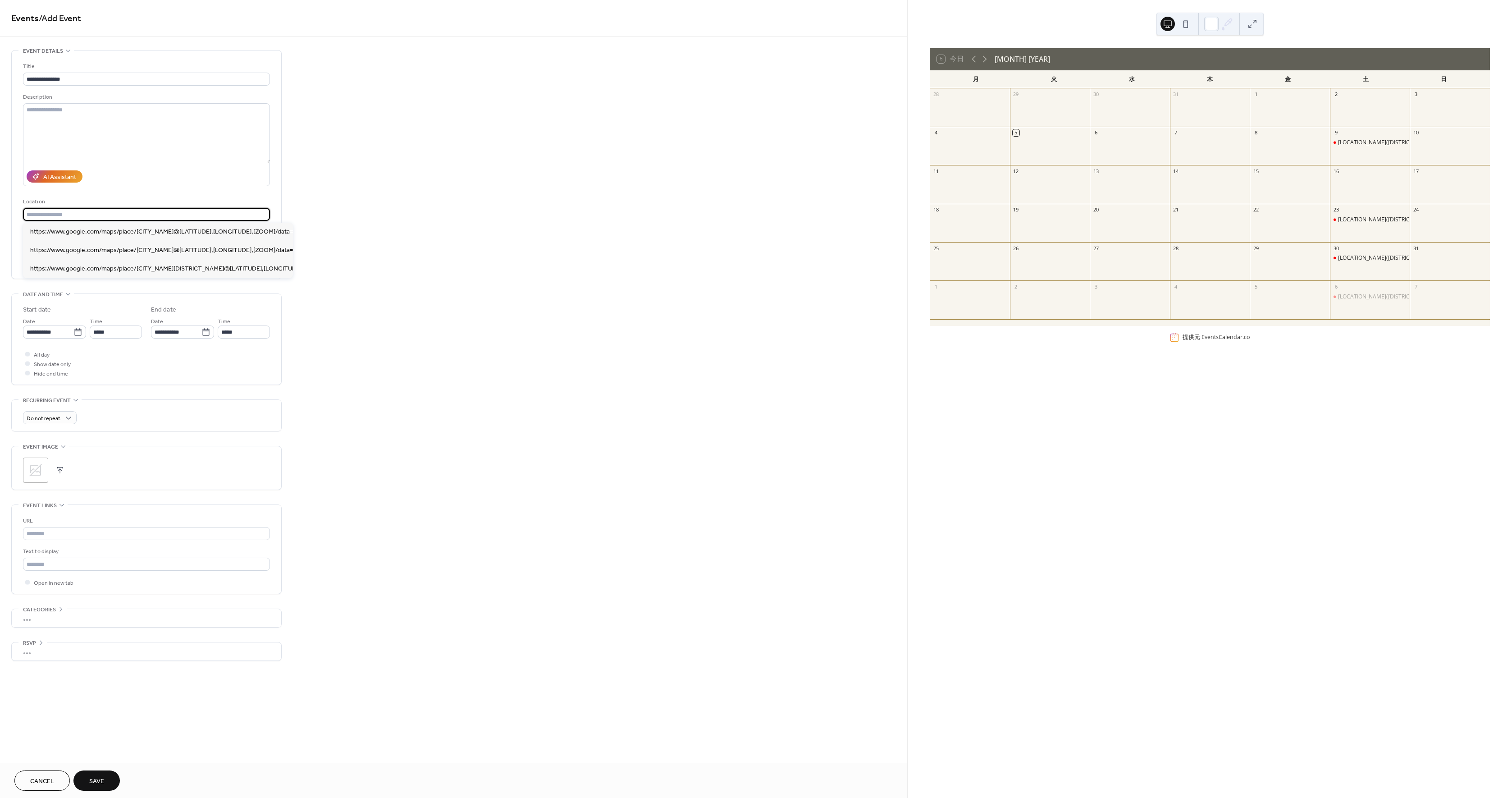 click at bounding box center [146, 214] 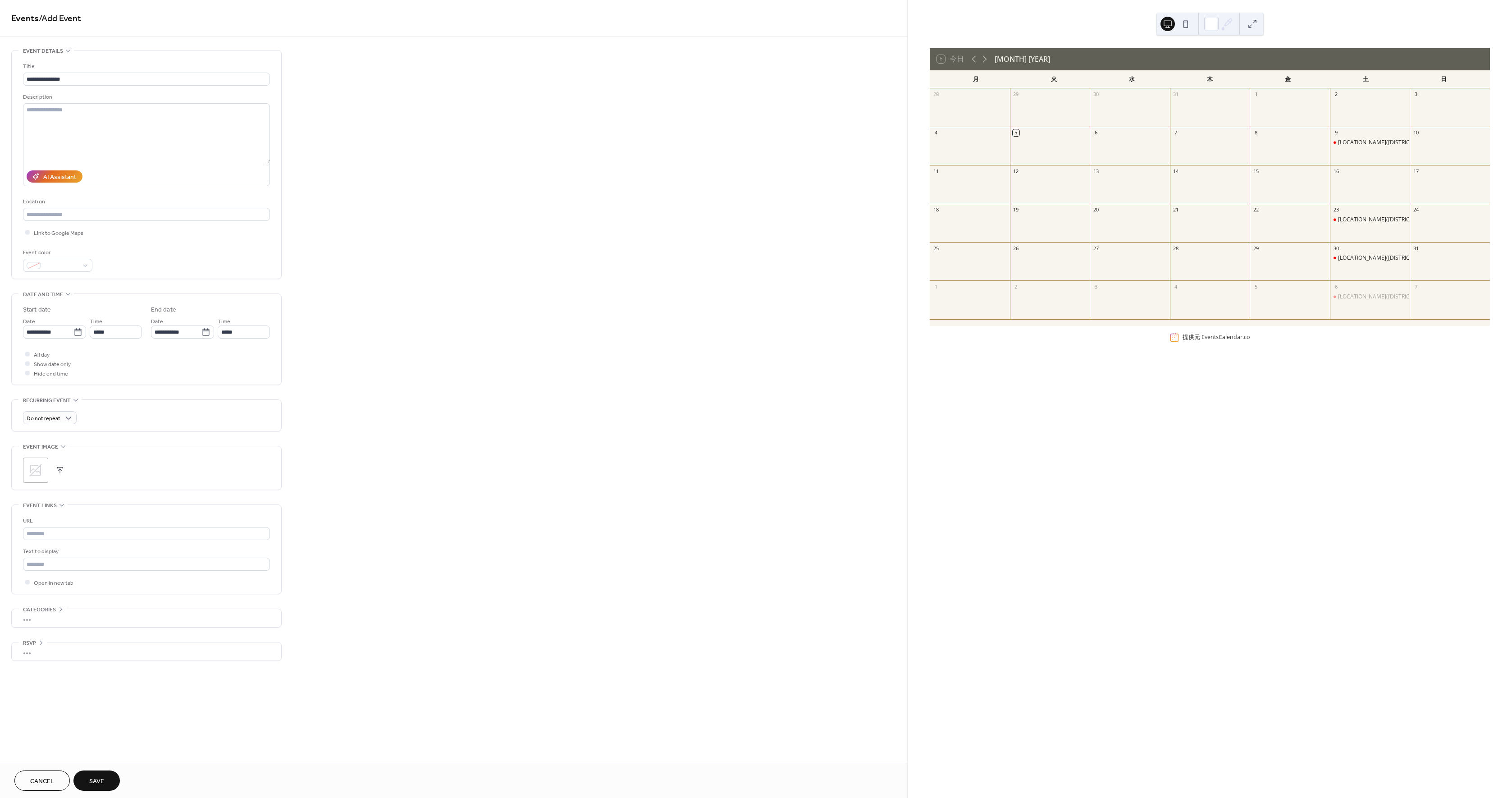 click on "**********" at bounding box center [146, 167] 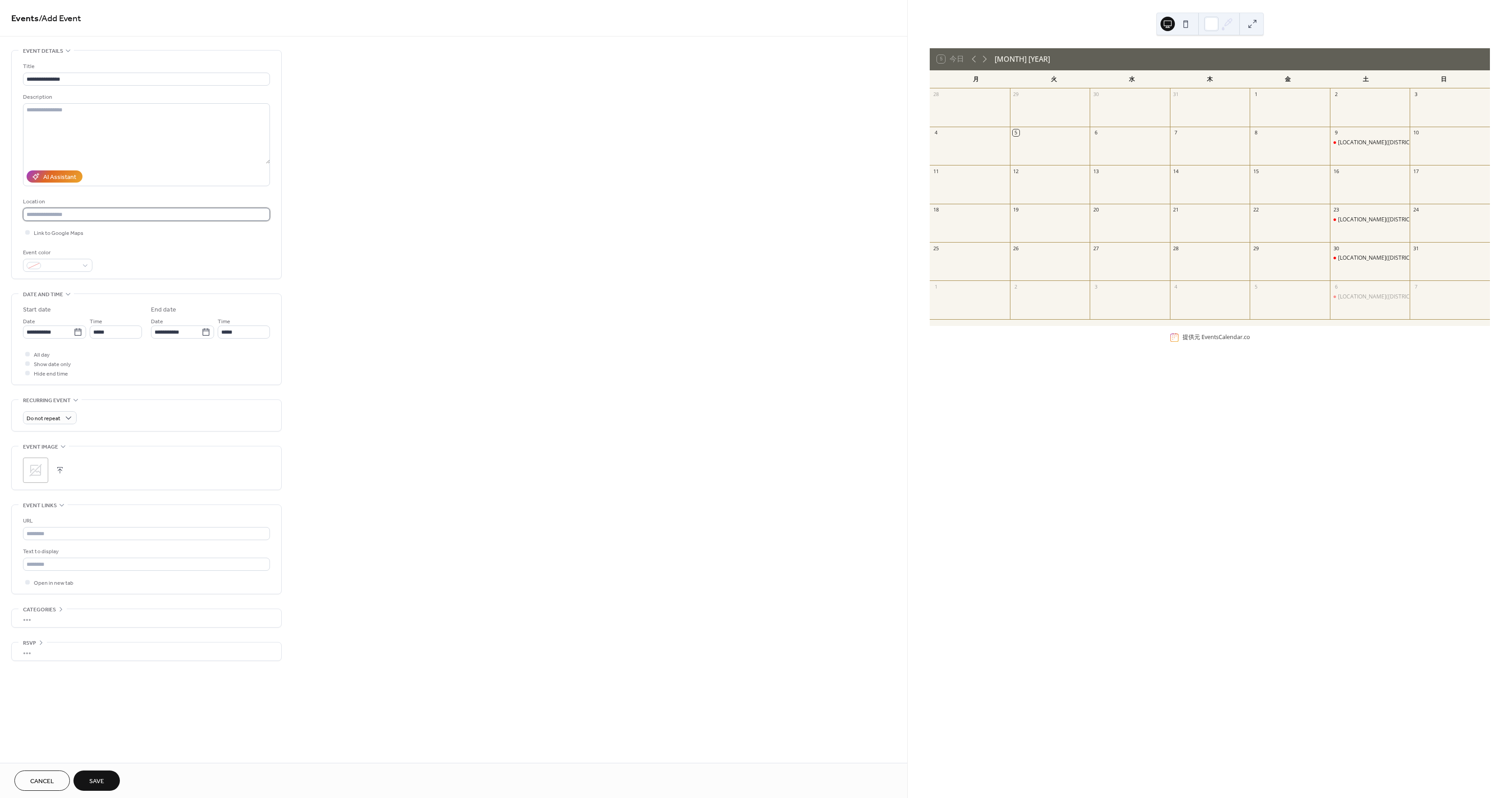 click at bounding box center [146, 214] 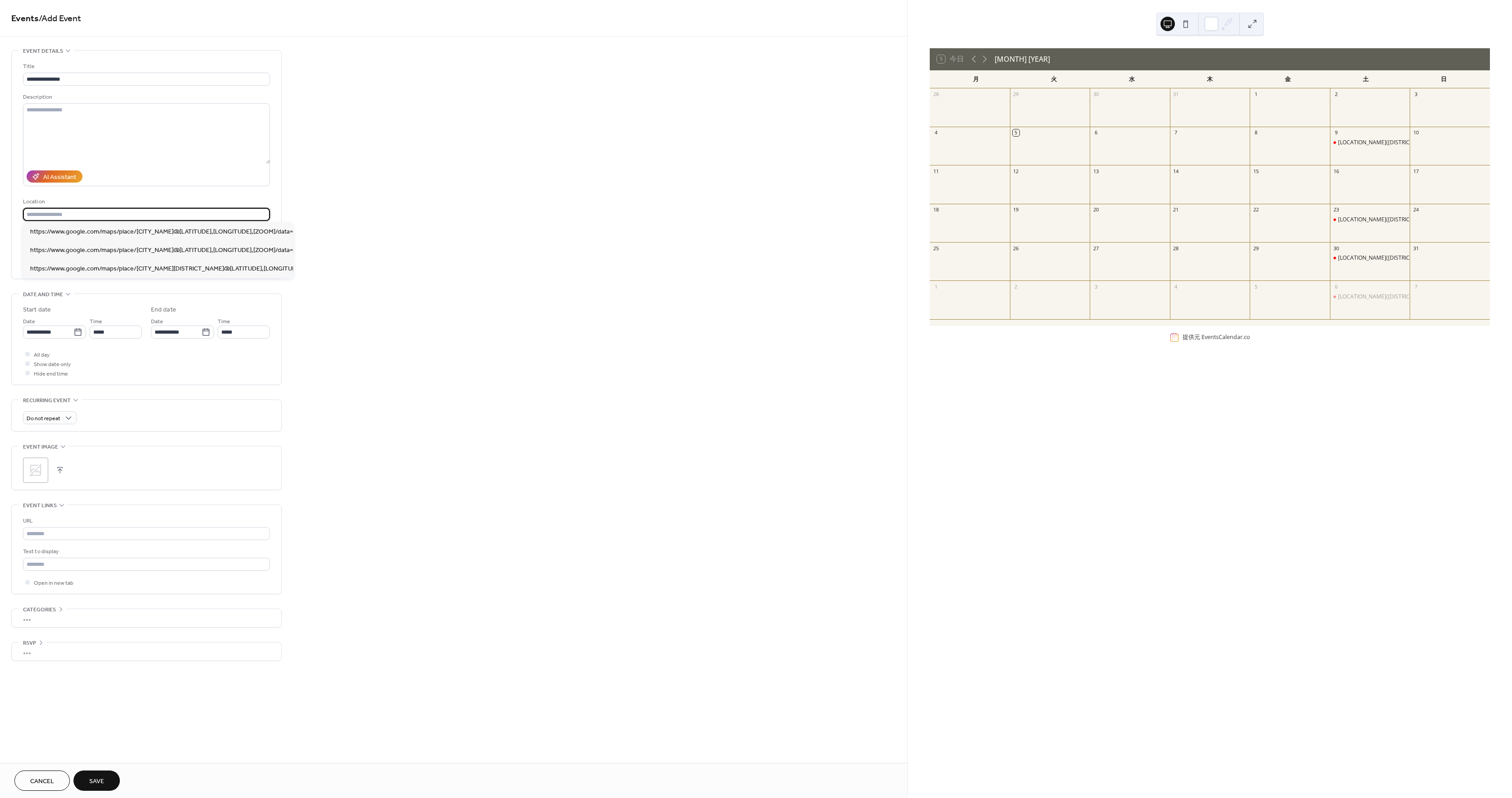 paste on "**********" 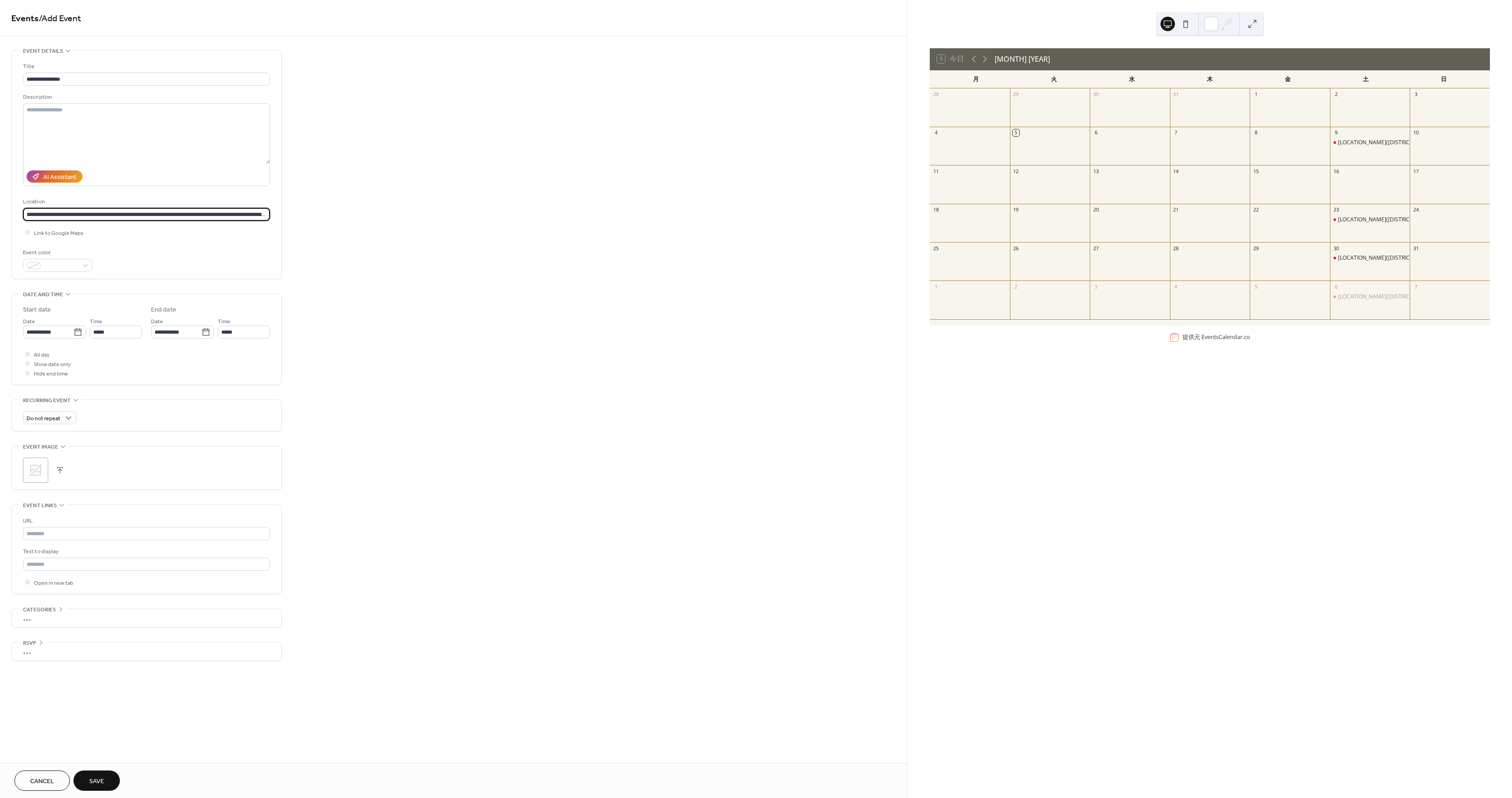 scroll, scrollTop: 0, scrollLeft: 842, axis: horizontal 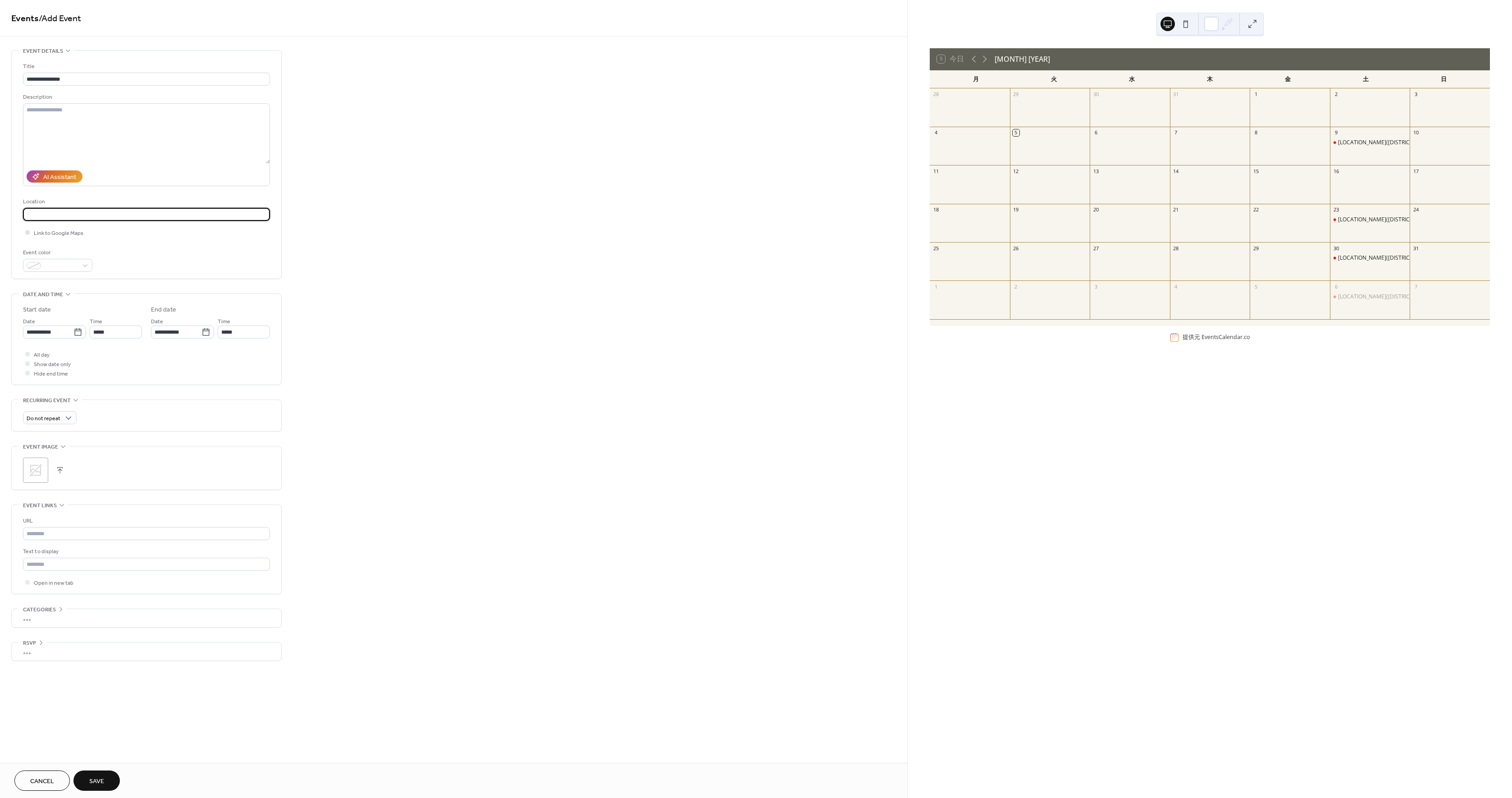 type on "**********" 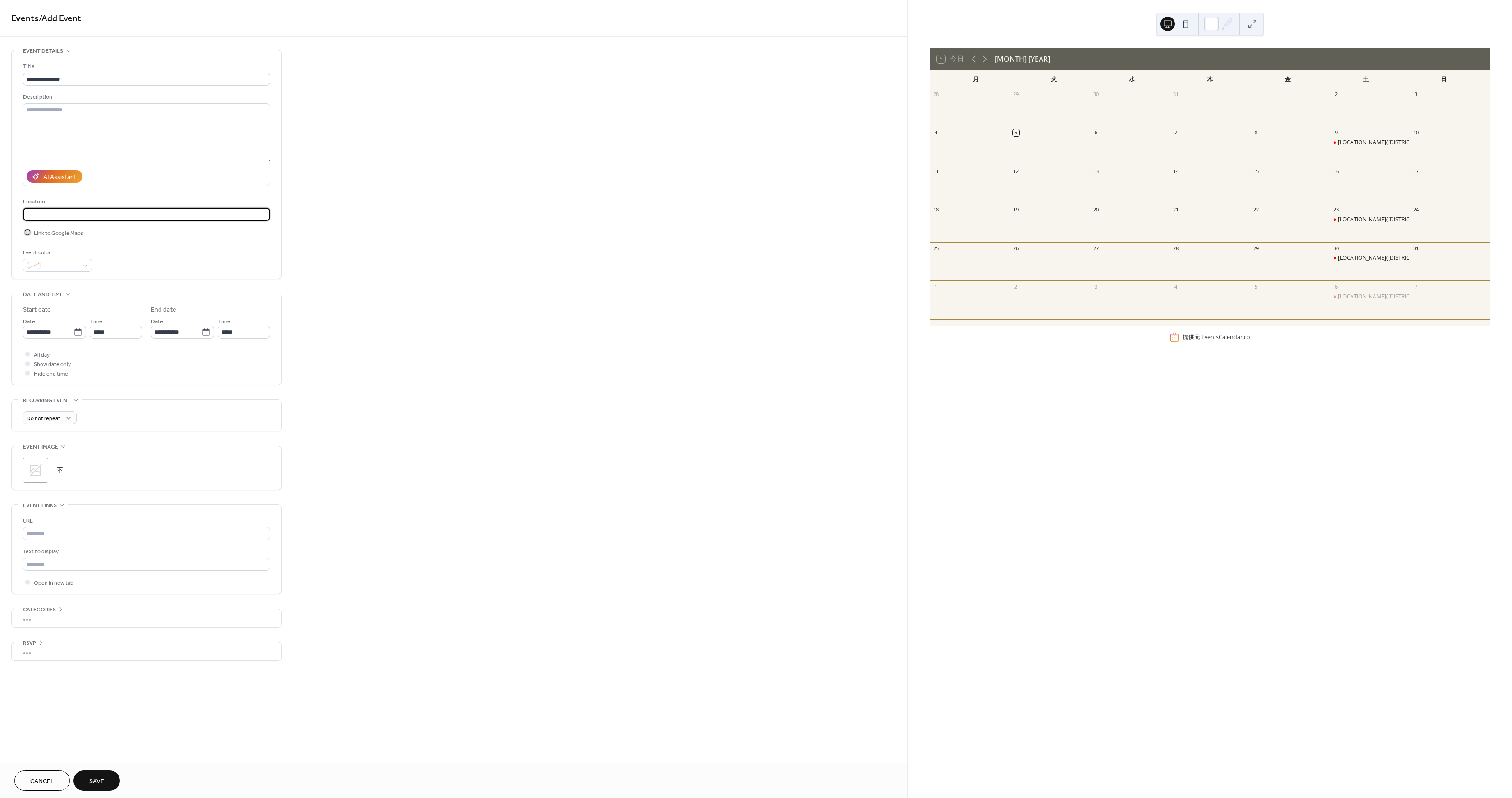 click at bounding box center (27, 232) 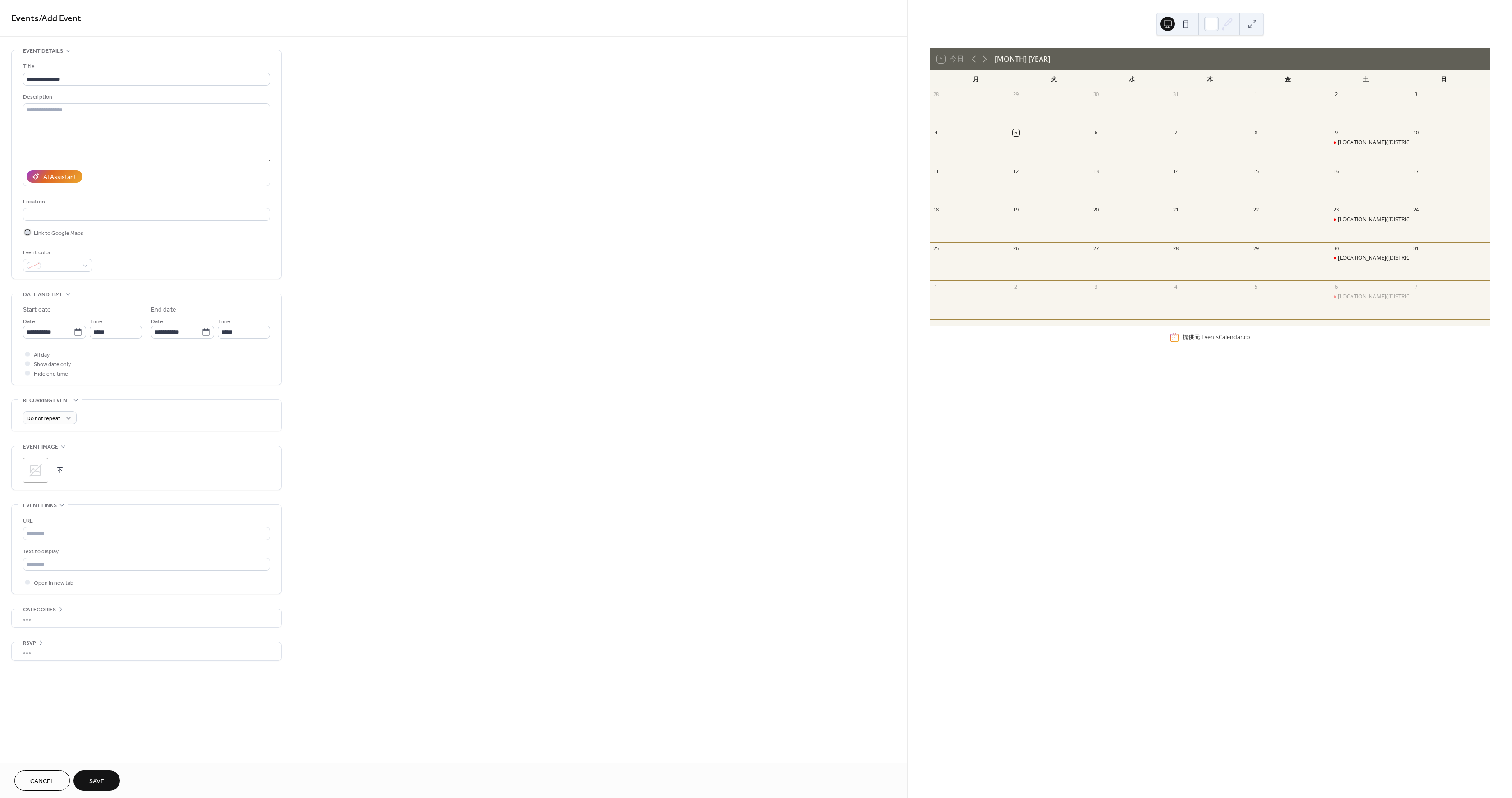 scroll, scrollTop: 0, scrollLeft: 0, axis: both 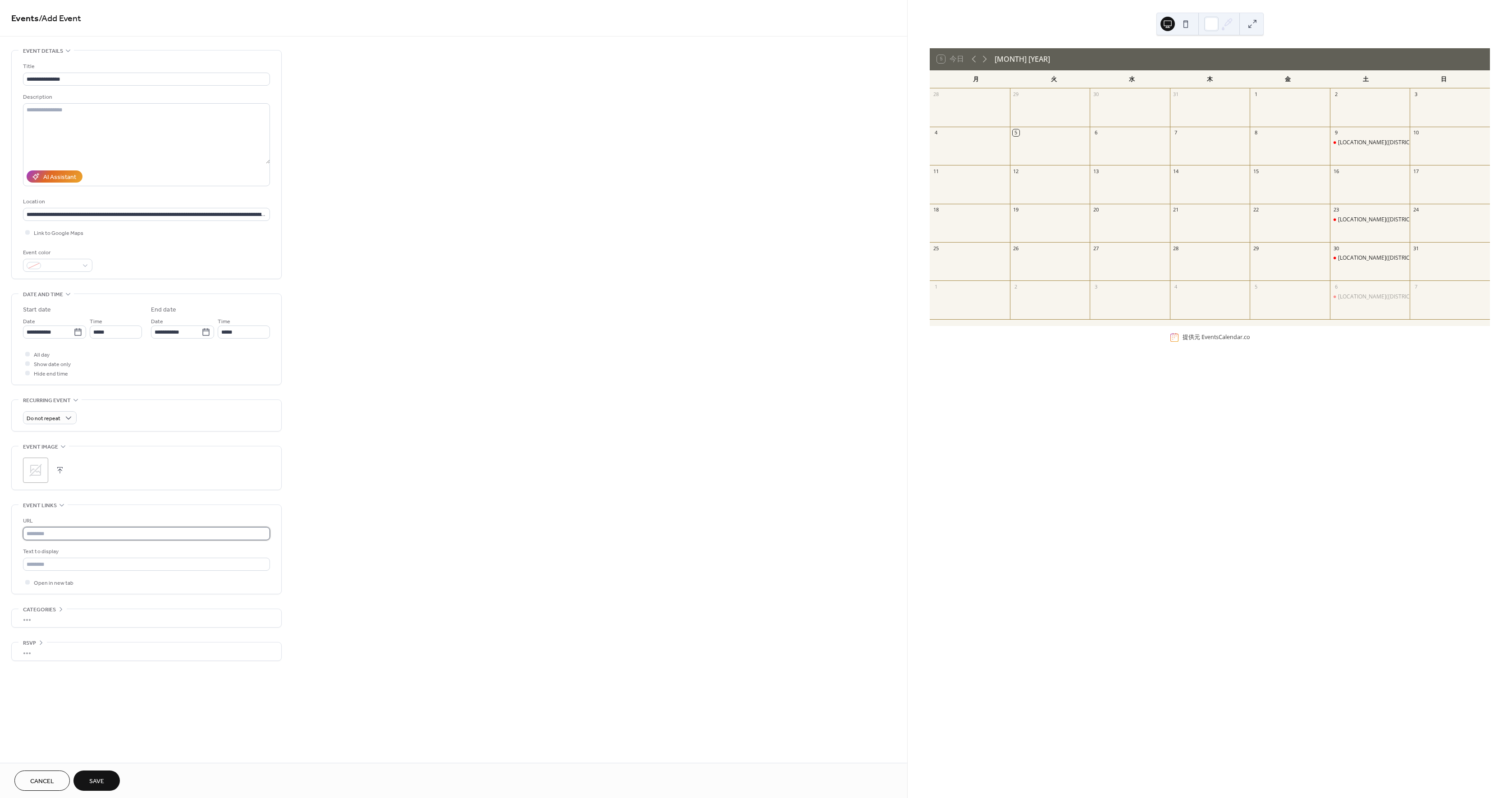 click at bounding box center (146, 533) 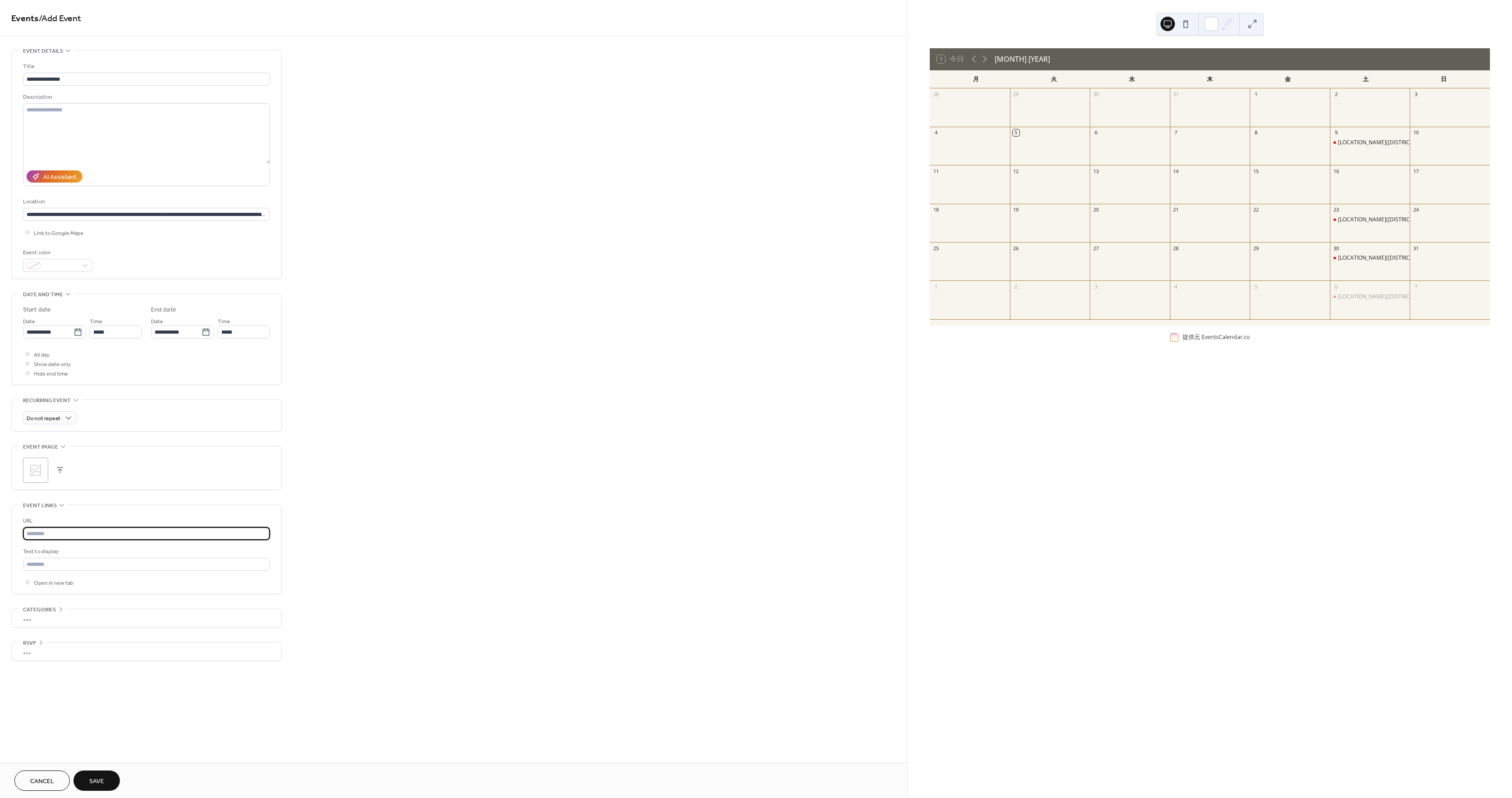 paste on "**********" 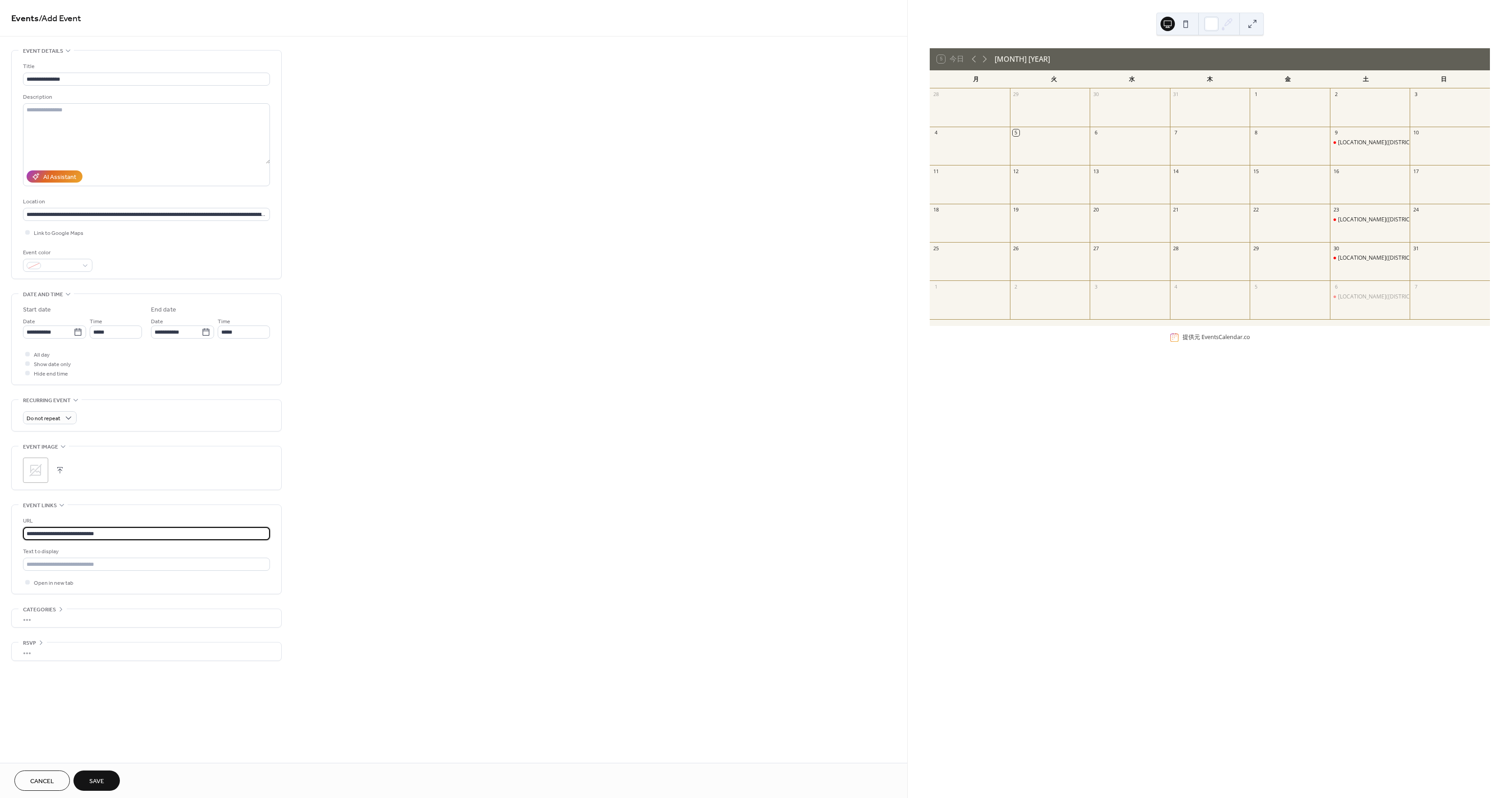 type on "**********" 